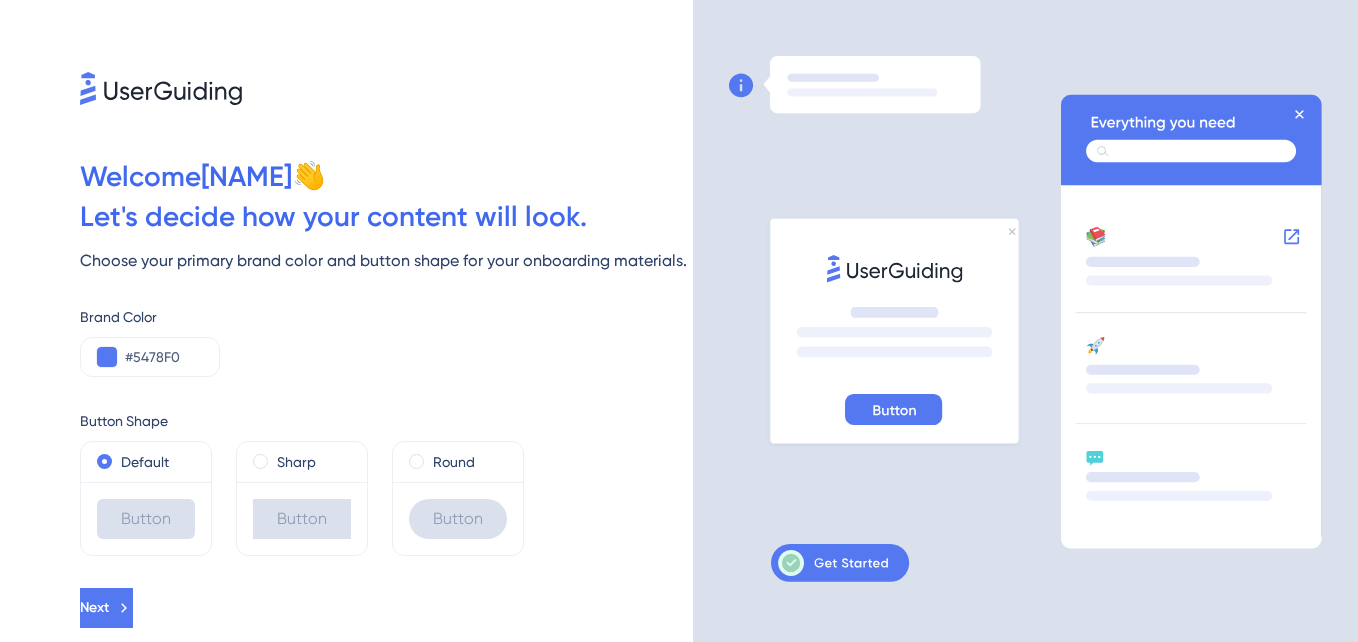 scroll, scrollTop: 0, scrollLeft: 0, axis: both 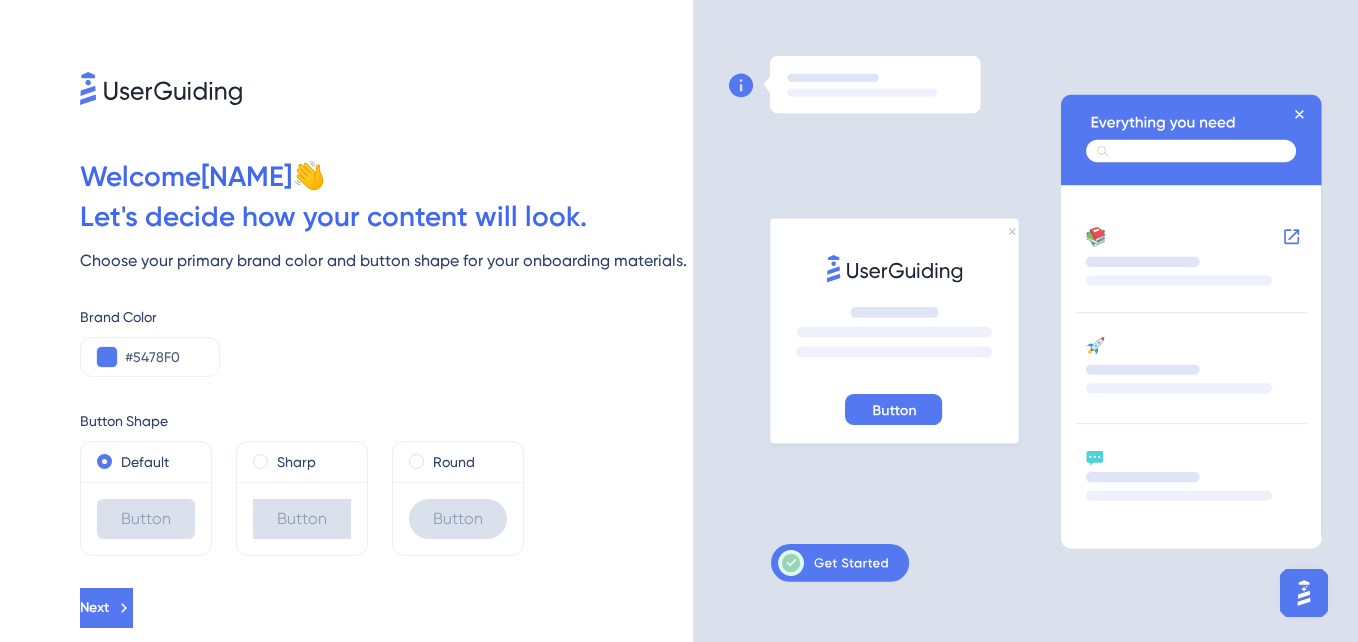 click at bounding box center [1025, 321] 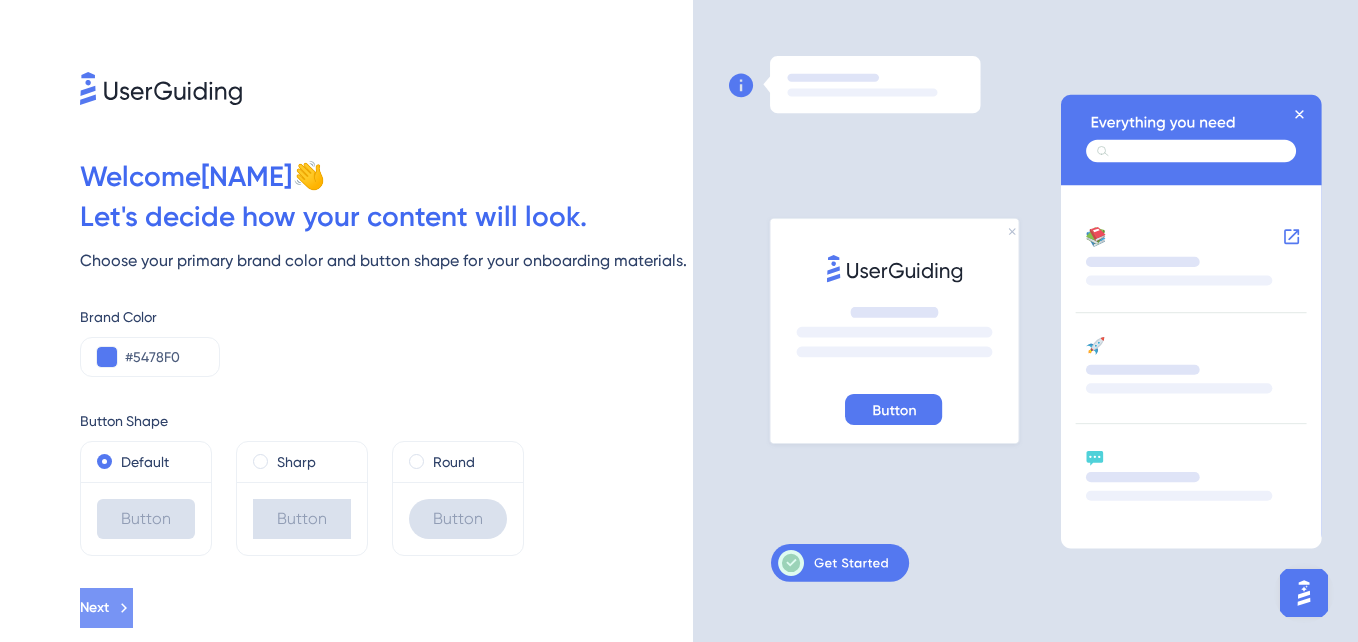 click on "Next" at bounding box center [106, 608] 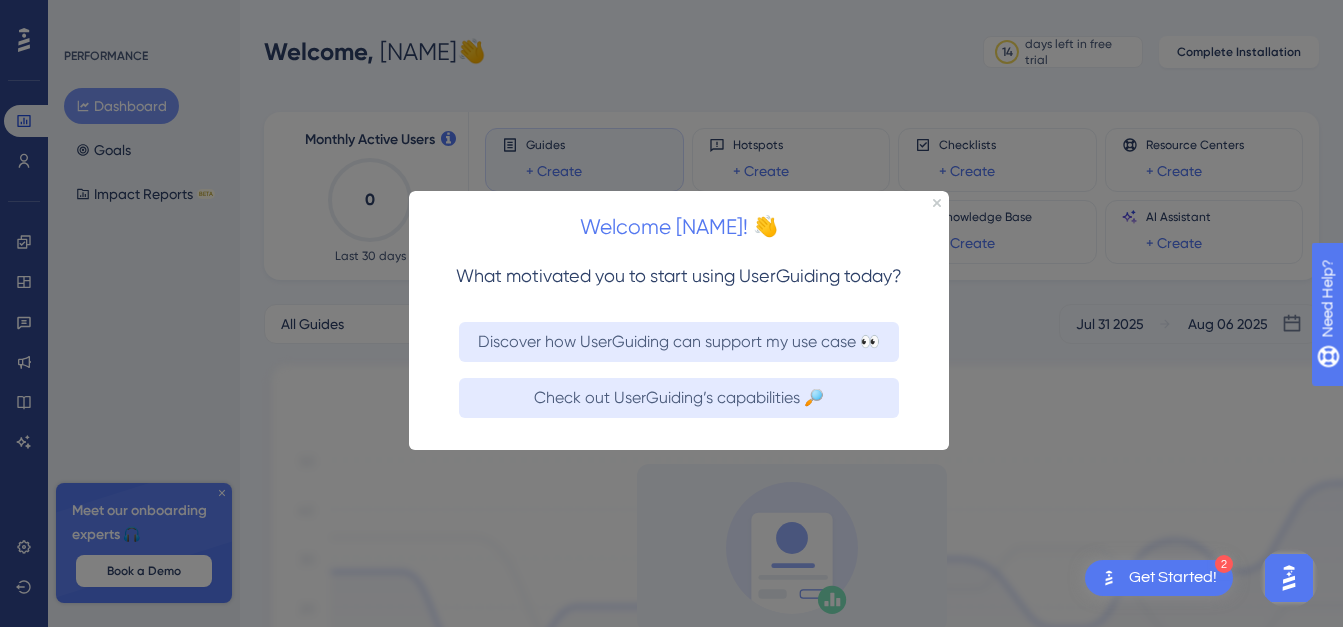 scroll, scrollTop: 0, scrollLeft: 0, axis: both 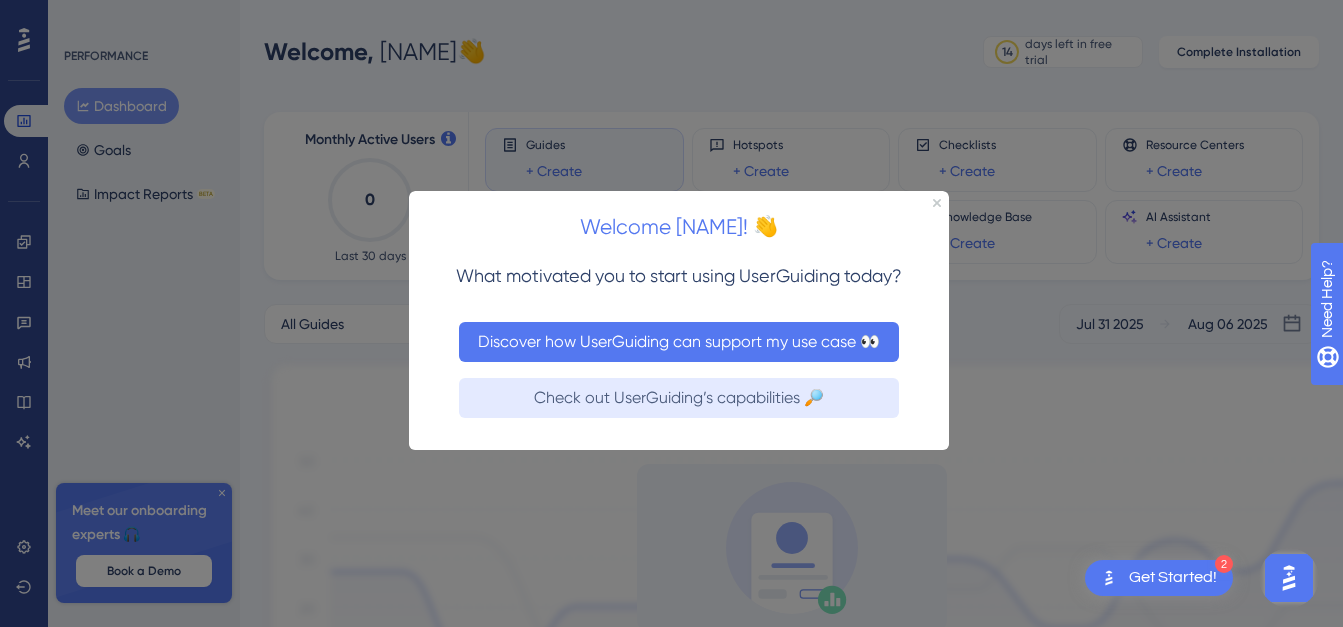 click on "Discover how UserGuiding can support my use case 👀" at bounding box center [679, 342] 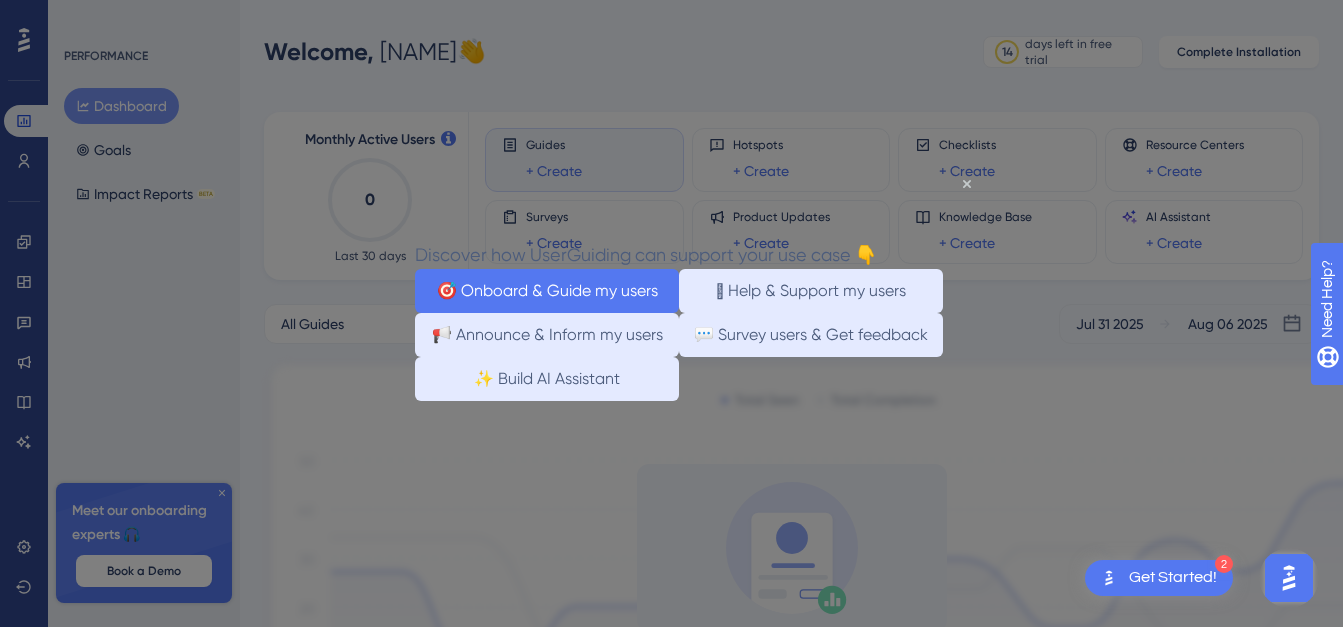 click on "🎯 Onboard & Guide my users" at bounding box center (547, 291) 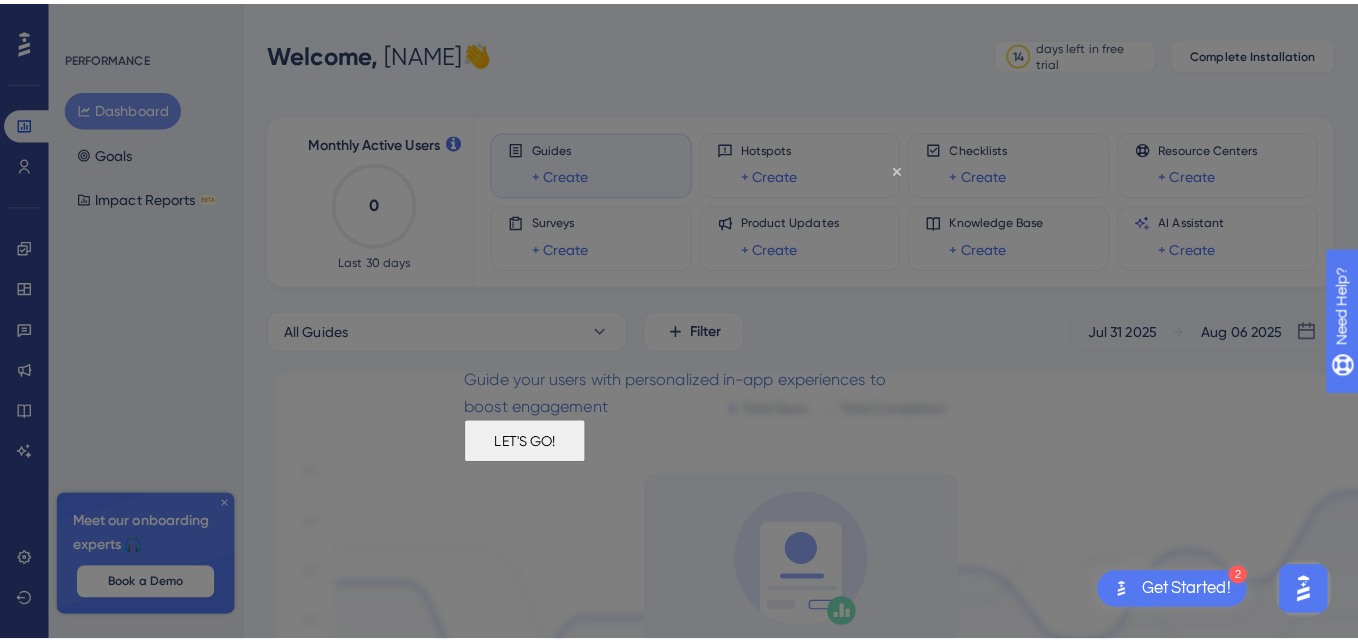 scroll, scrollTop: 0, scrollLeft: 0, axis: both 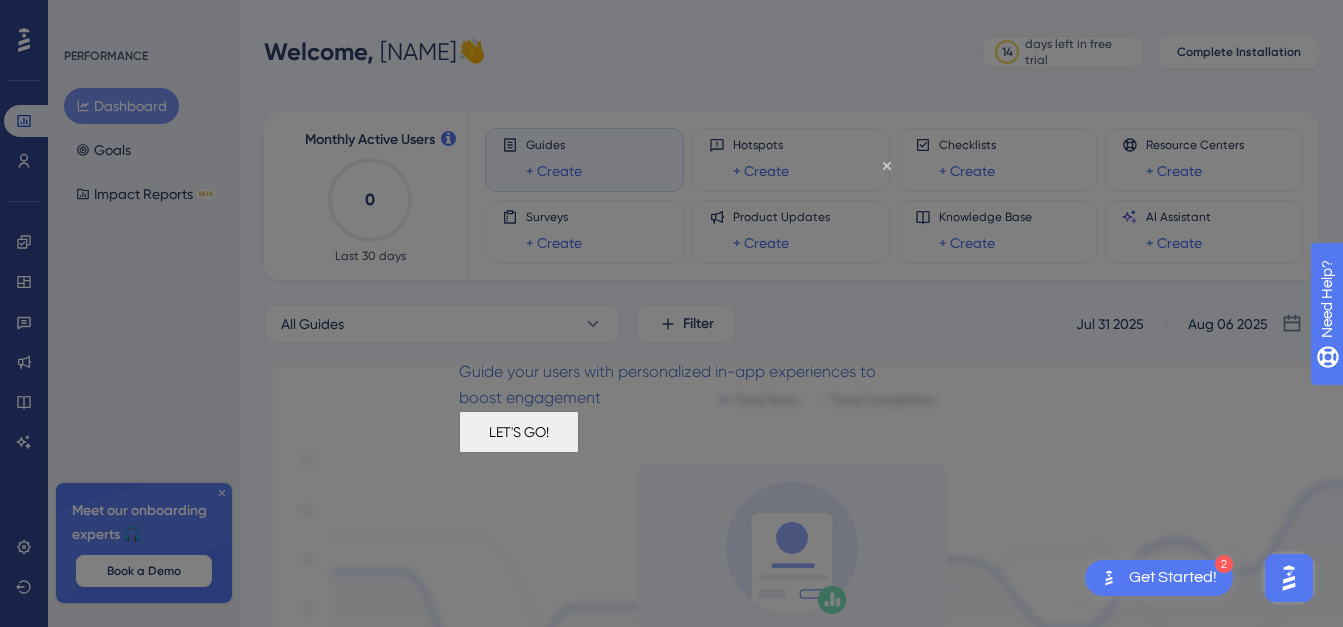 click on "LET'S GO!" at bounding box center [519, 432] 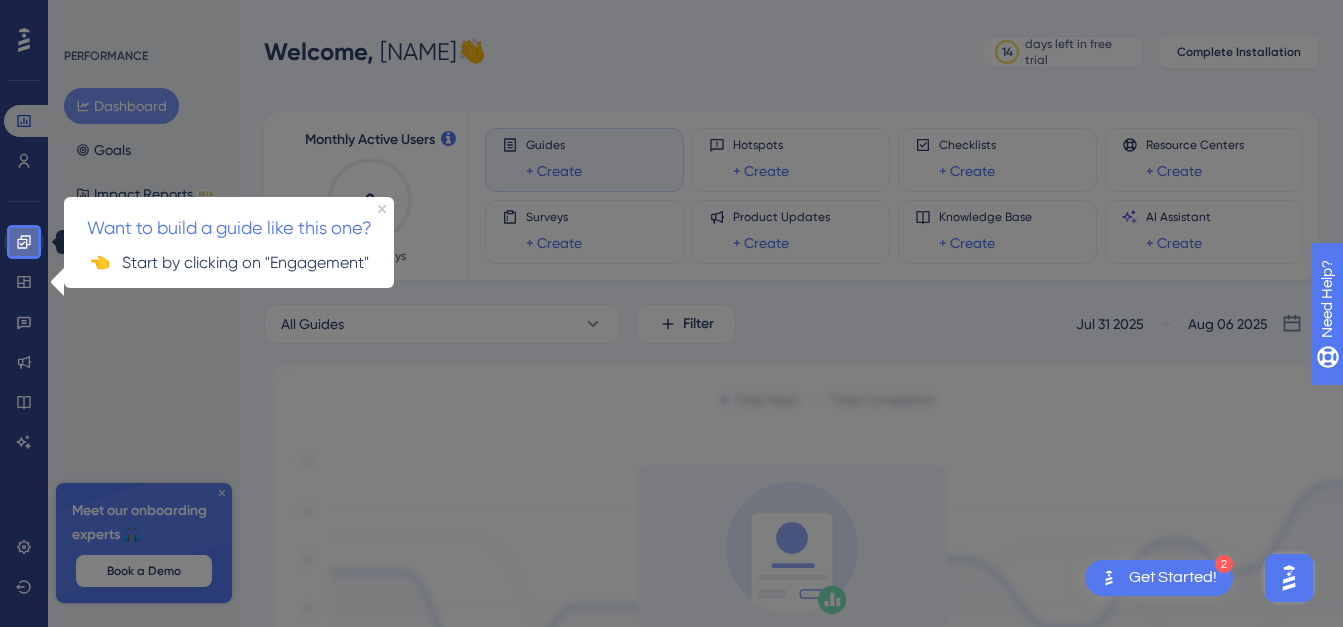 click 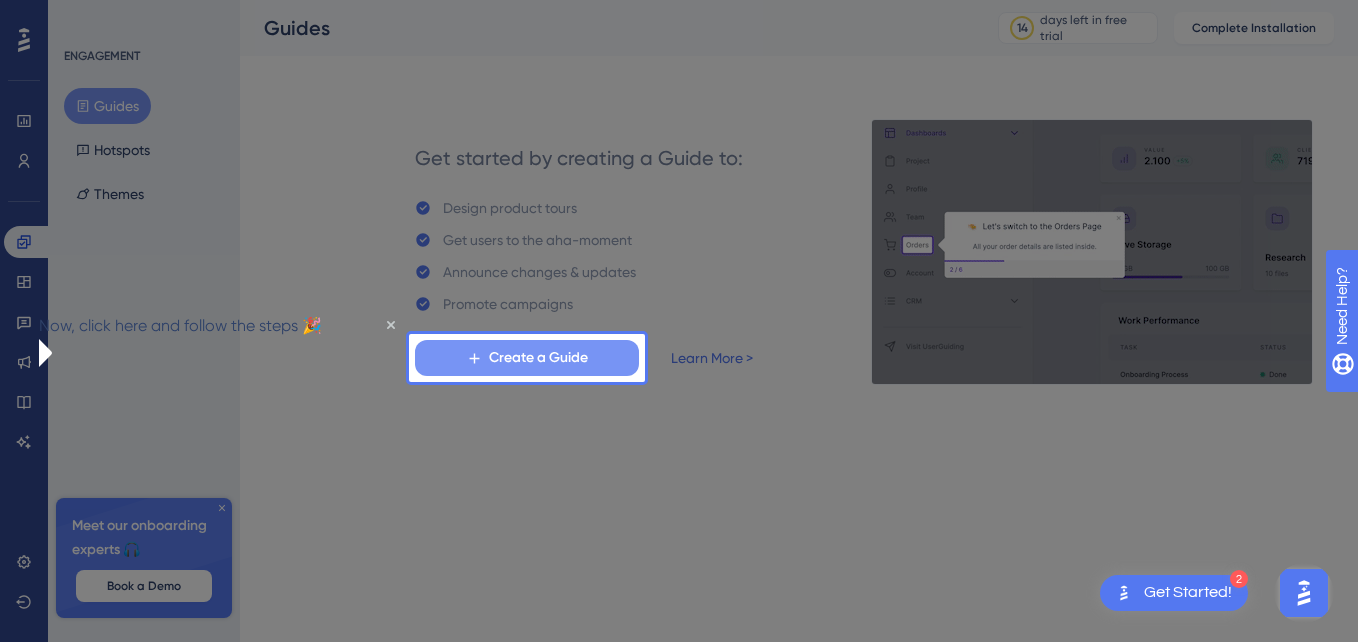 click on "Create a Guide" at bounding box center [527, 358] 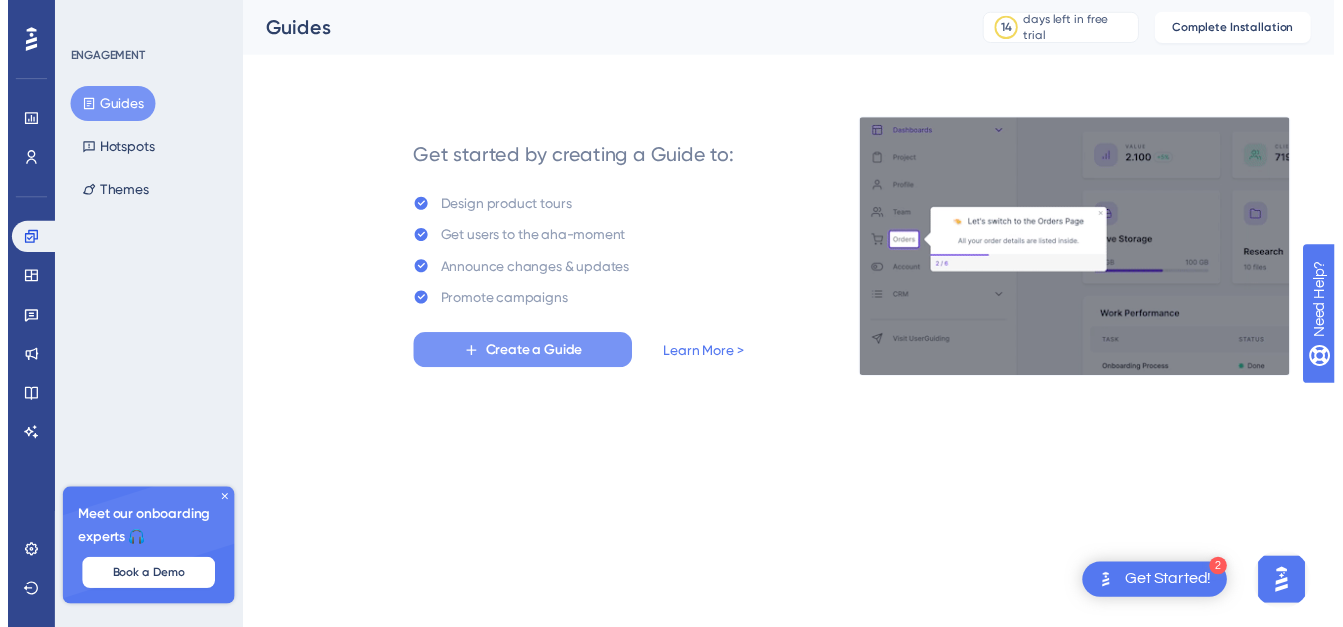 scroll, scrollTop: 0, scrollLeft: 0, axis: both 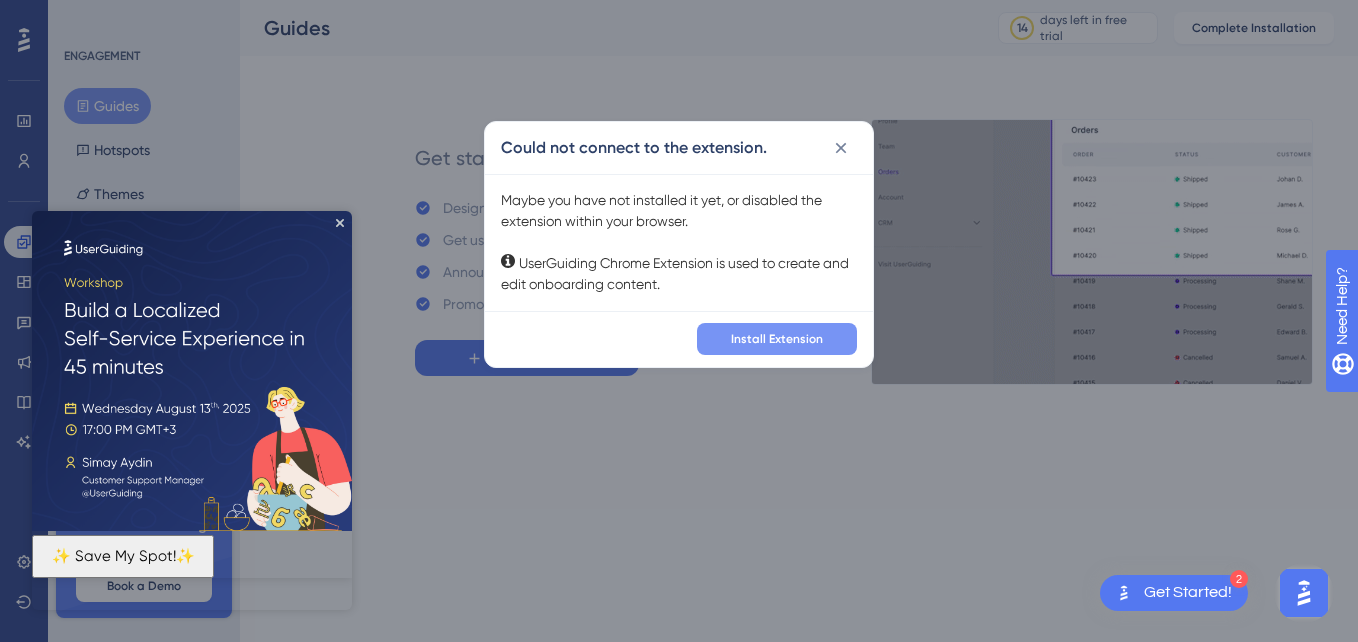 click on "Install Extension" at bounding box center [777, 339] 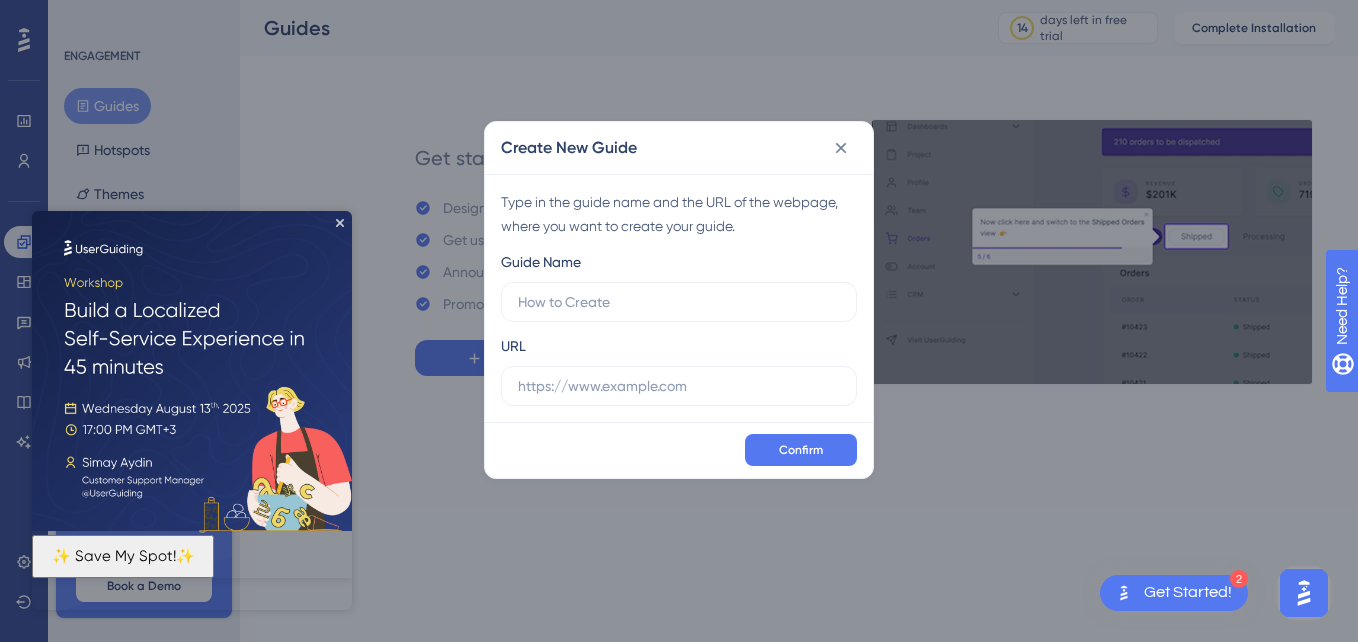 drag, startPoint x: 1175, startPoint y: 127, endPoint x: 1175, endPoint y: 114, distance: 13 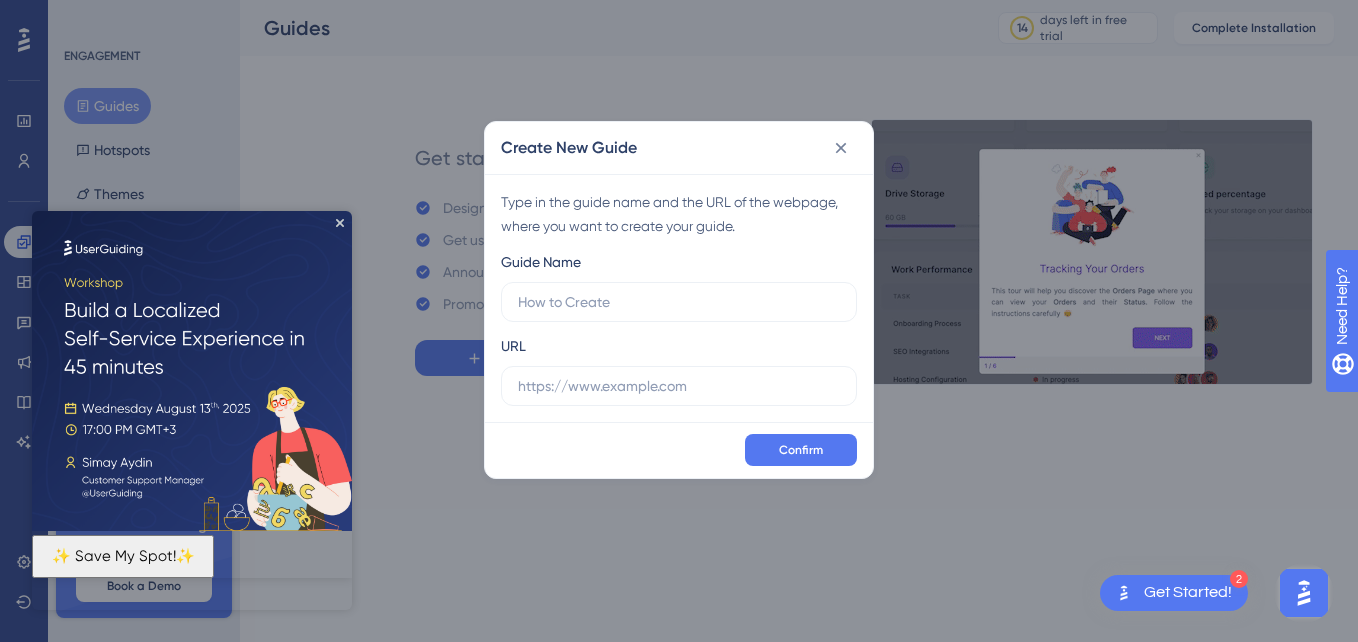 click on "Create New Guide Type in the guide name and the URL of the webpage, where you want to create your guide. Guide Name URL Confirm" at bounding box center [679, 321] 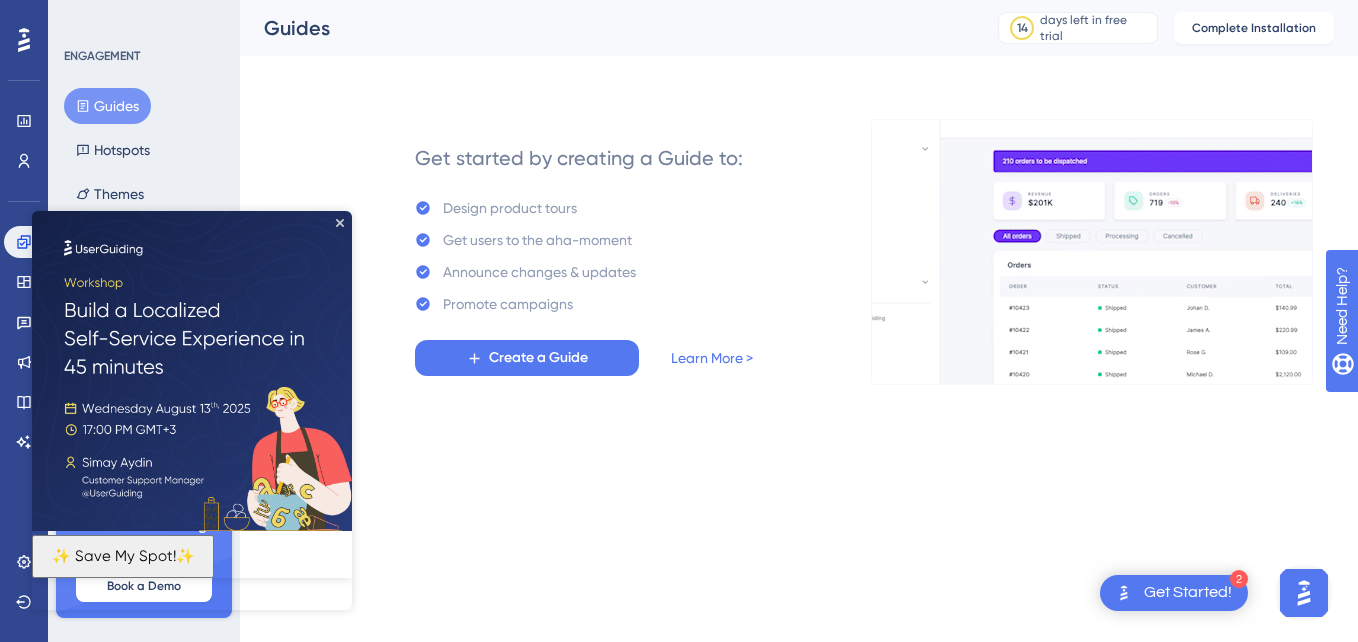click on "✨ Save My Spot!✨" at bounding box center [123, 556] 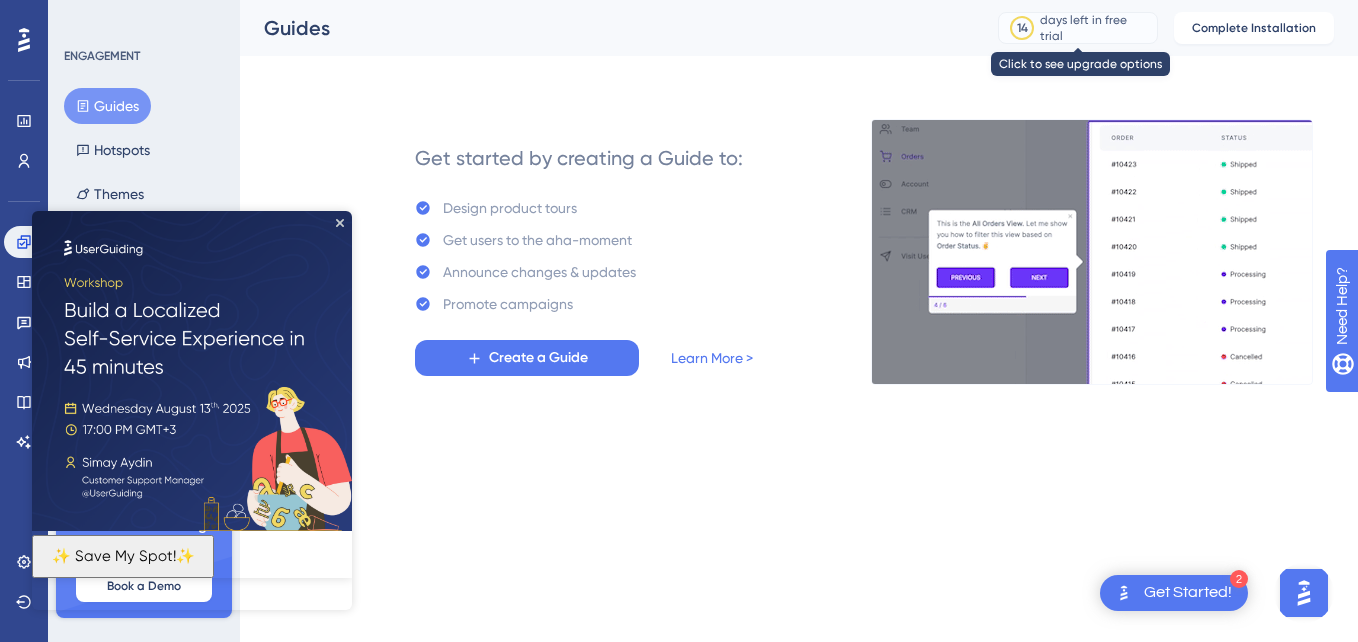 click on "days left in free trial" at bounding box center (1095, 28) 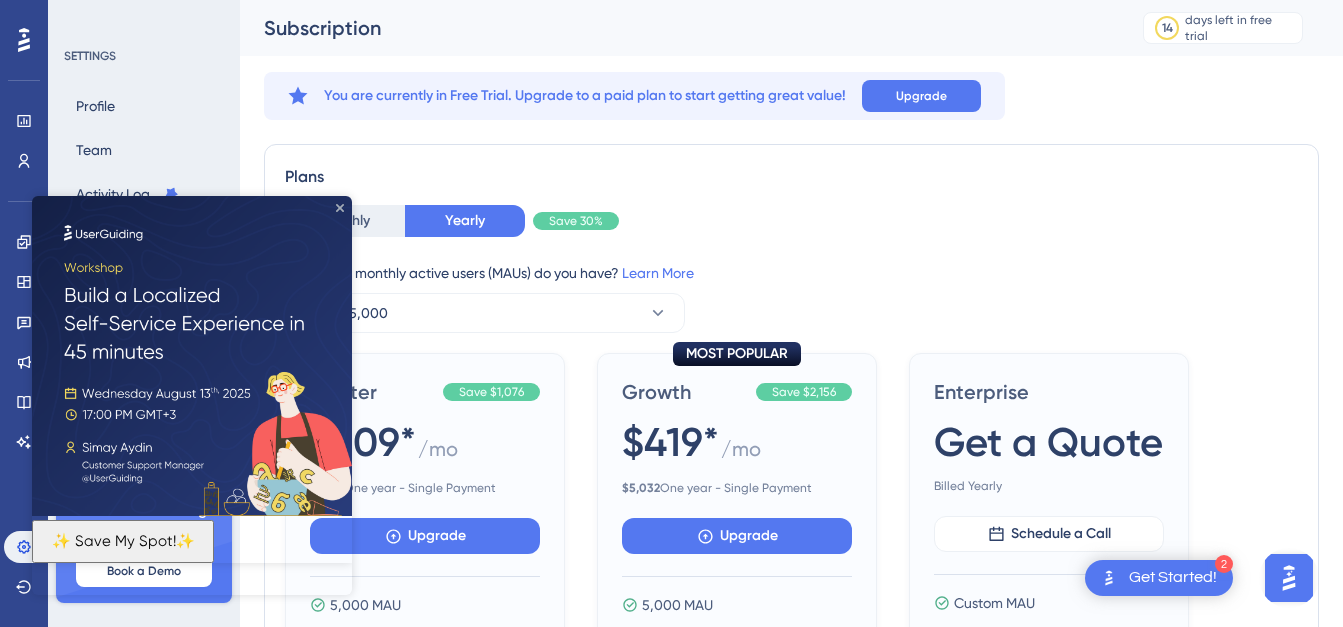 click 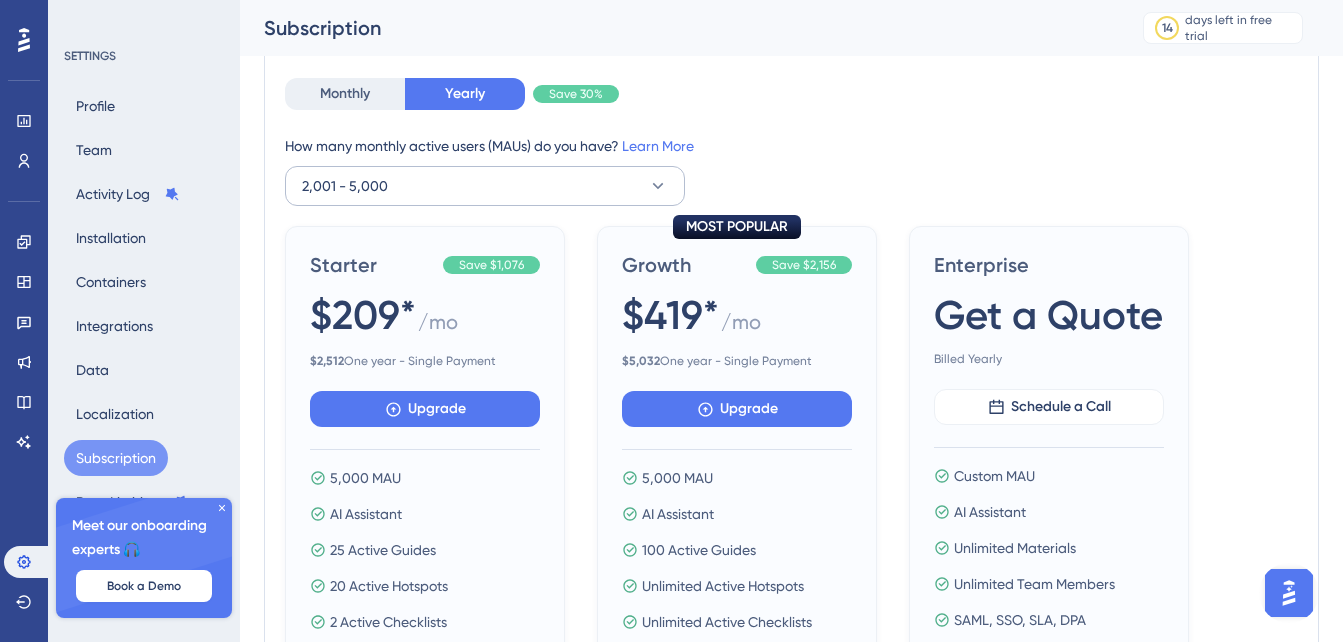 scroll, scrollTop: 140, scrollLeft: 0, axis: vertical 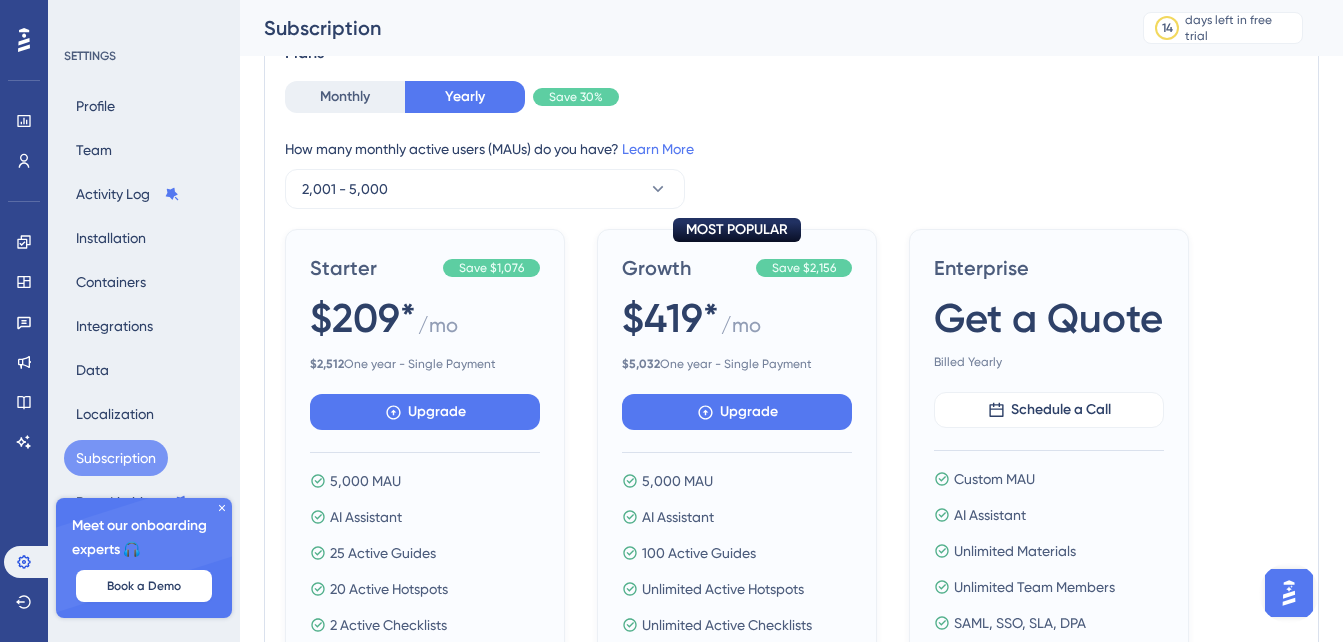 click on "How many monthly active users (MAUs) do you have?   Learn More" at bounding box center (791, 149) 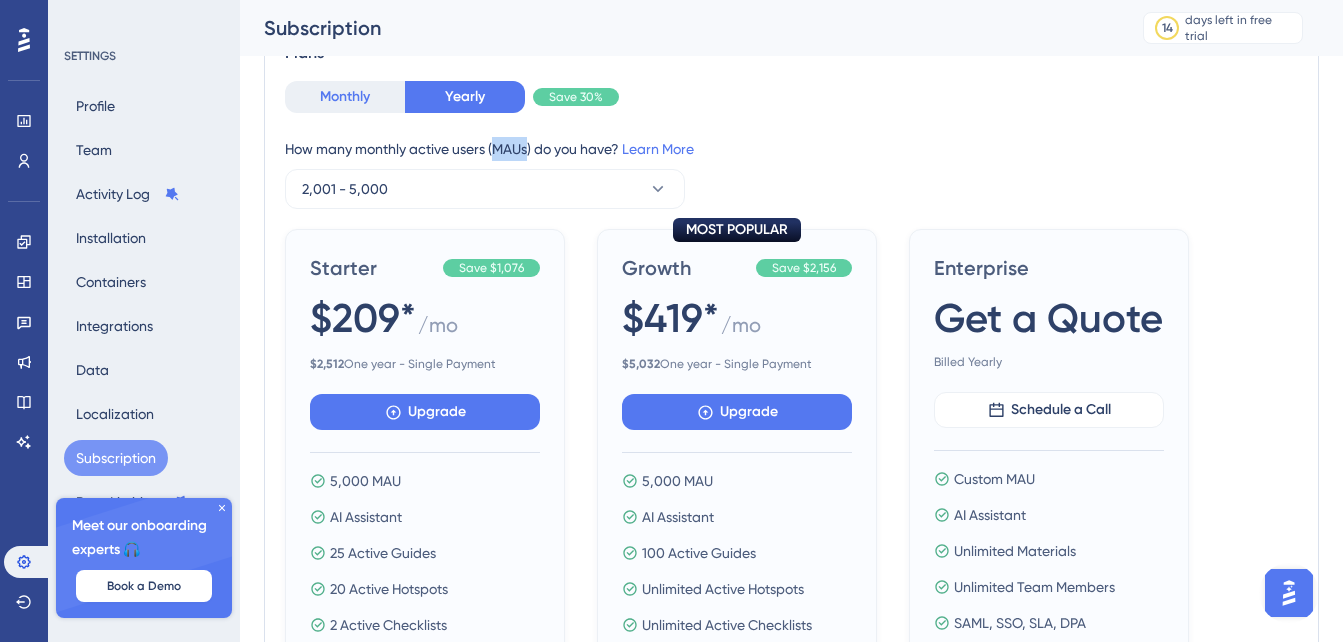 click on "Monthly" at bounding box center [345, 97] 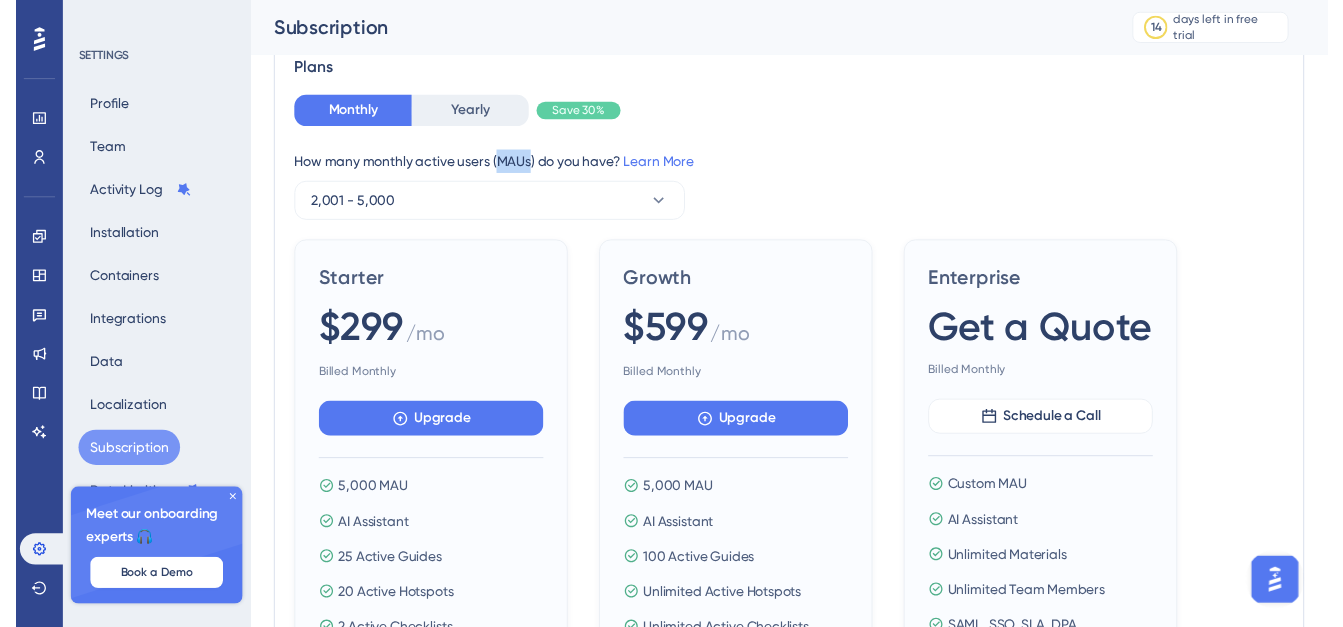 scroll, scrollTop: 0, scrollLeft: 0, axis: both 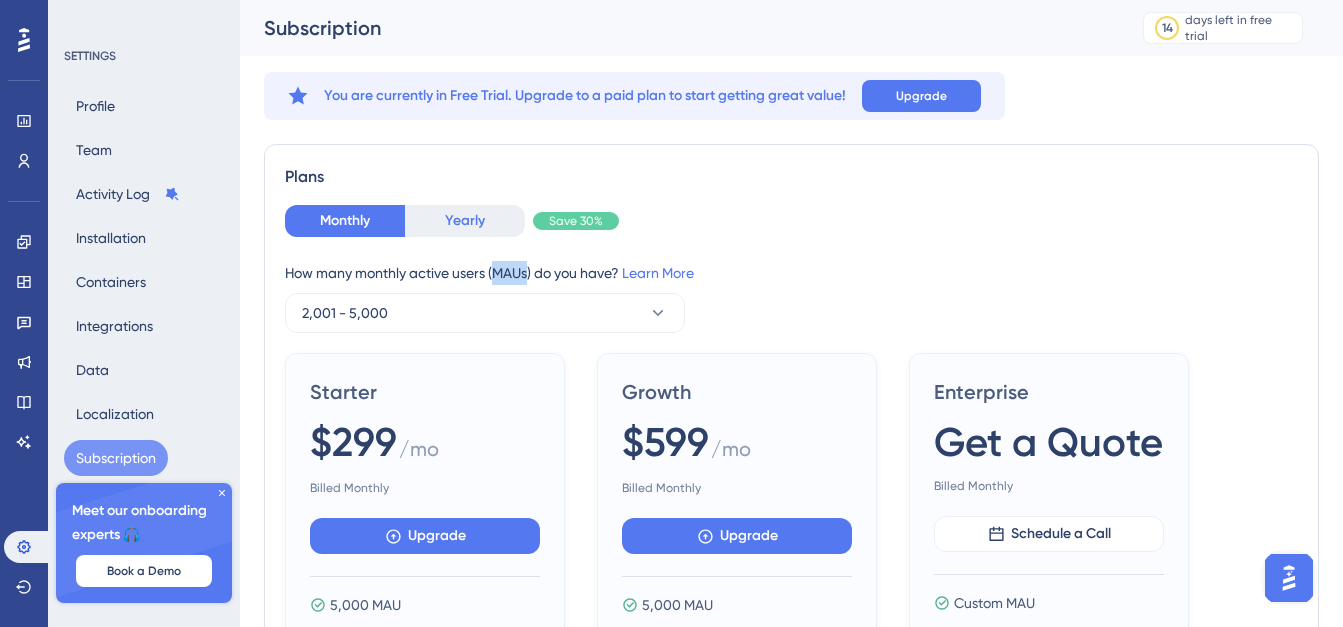 click on "Yearly" at bounding box center [465, 221] 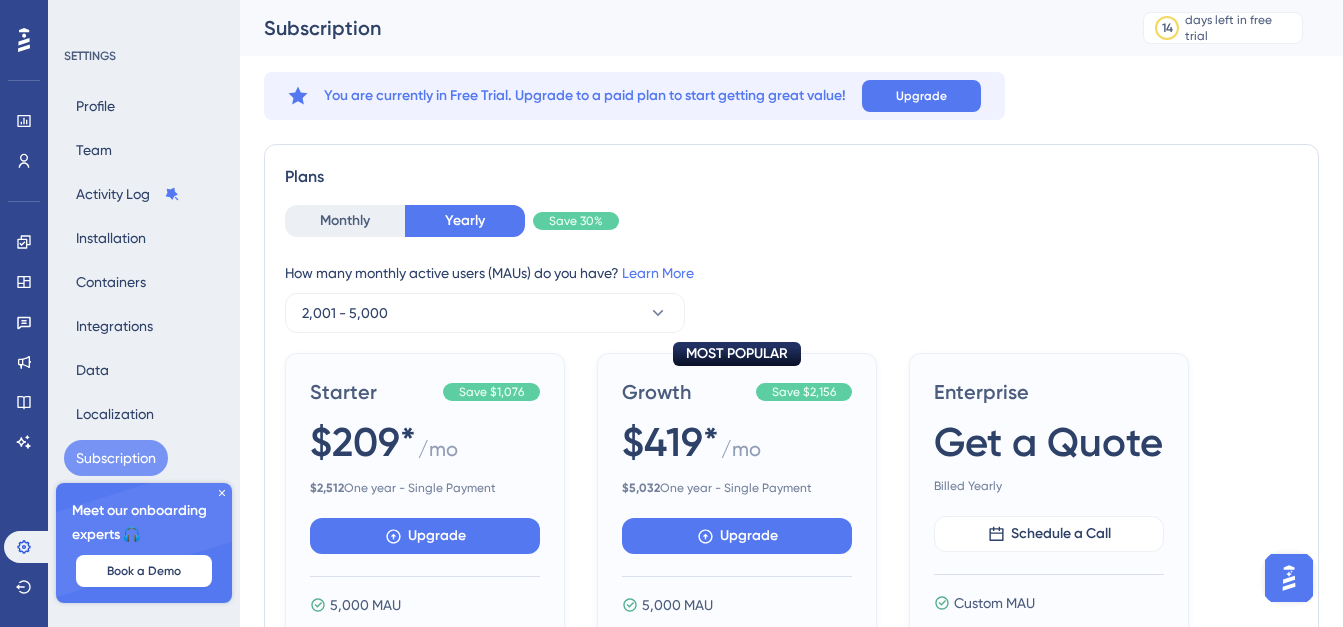 click on "Plans" at bounding box center [791, 177] 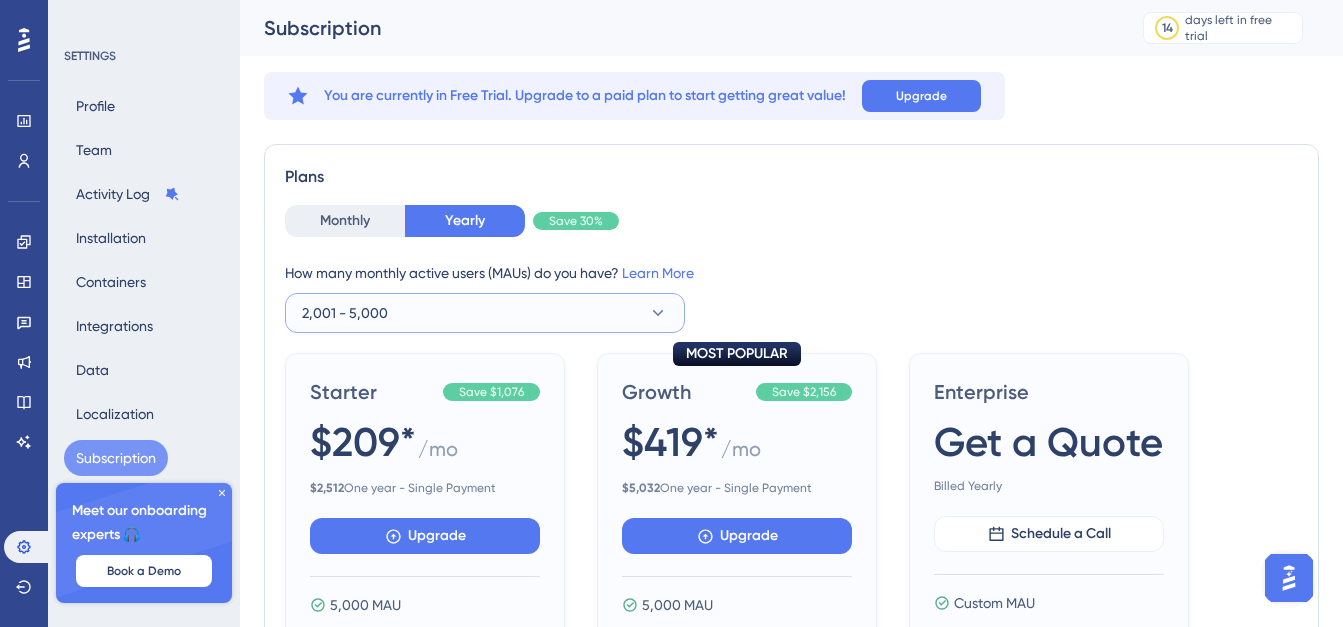 click on "2,001 - 5,000" at bounding box center (485, 313) 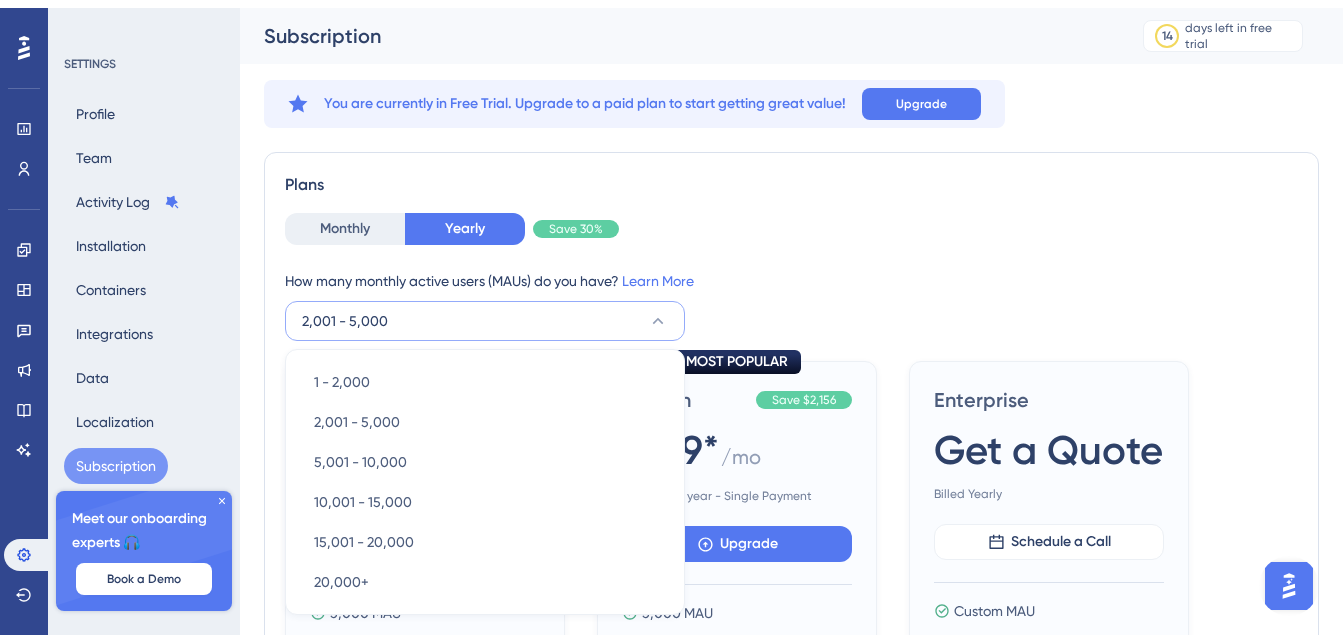 scroll, scrollTop: 161, scrollLeft: 0, axis: vertical 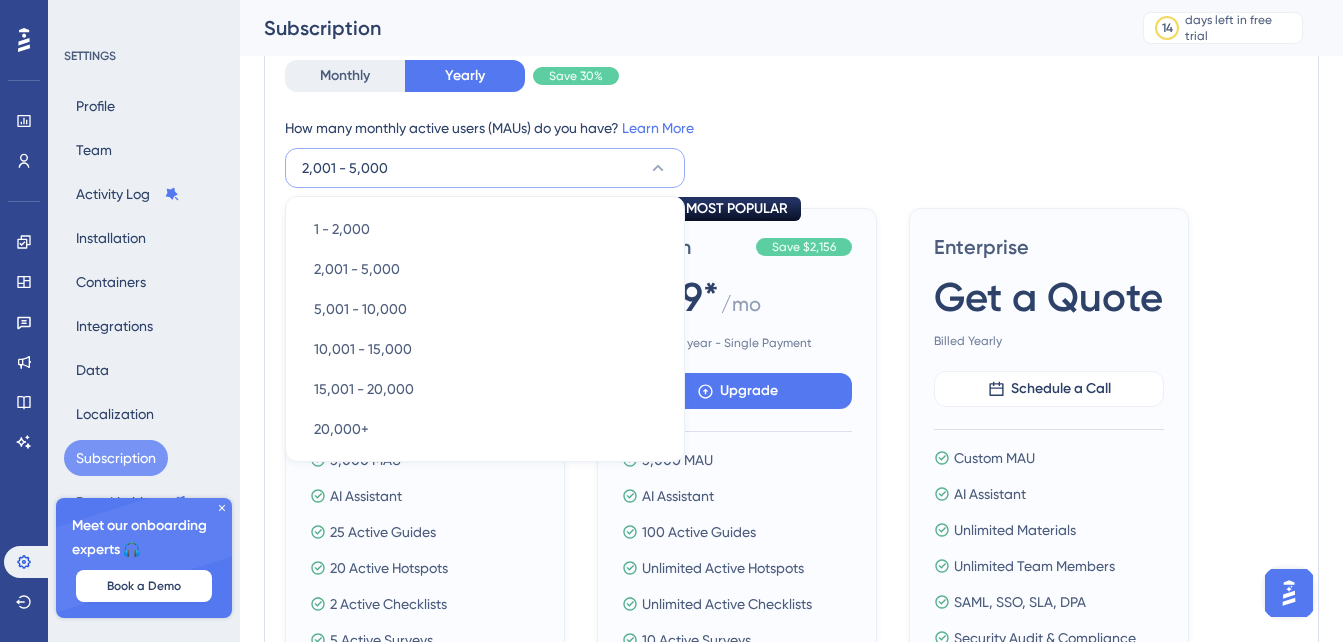 click on "How many monthly active users (MAUs) do you have?   Learn More 2,001 - 5,000 1 - 2,000 1 - 2,000 2,001 - 5,000 2,001 - 5,000 5,001 - 10,000 5,001 - 10,000 10,001 - 15,000 10,001 - 15,000 15,001 - 20,000 15,001 - 20,000 20,000+ 20,000+" at bounding box center (791, 152) 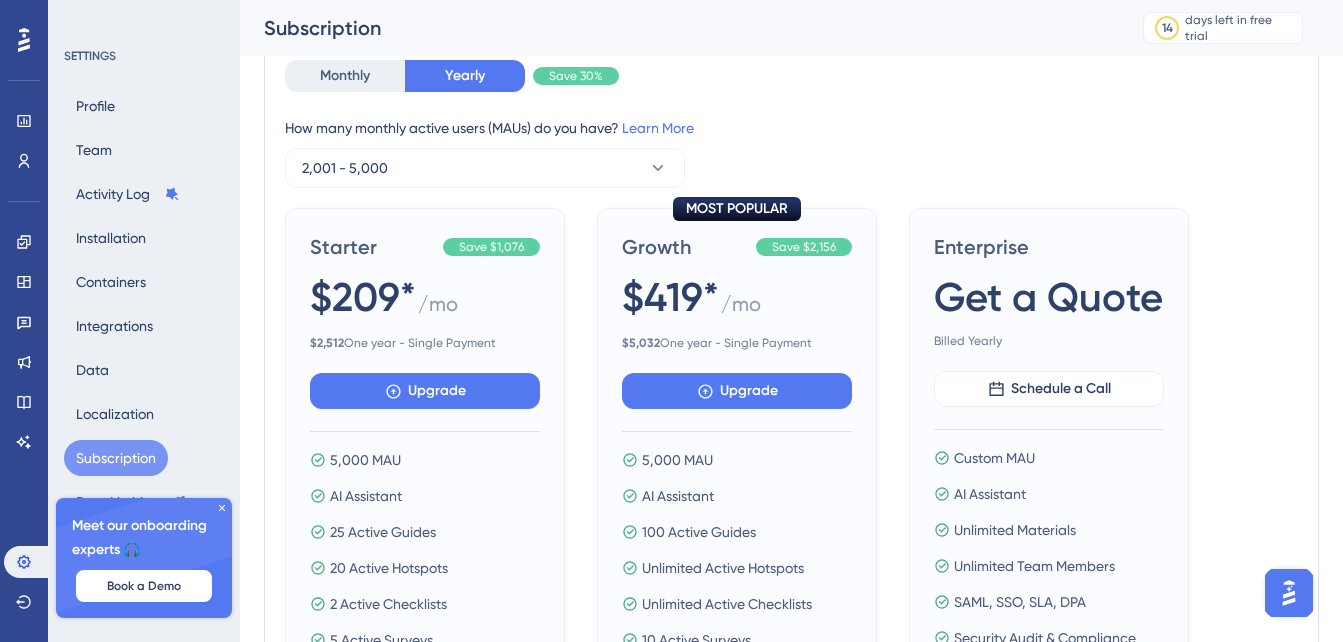 click on "/ mo" at bounding box center (438, 308) 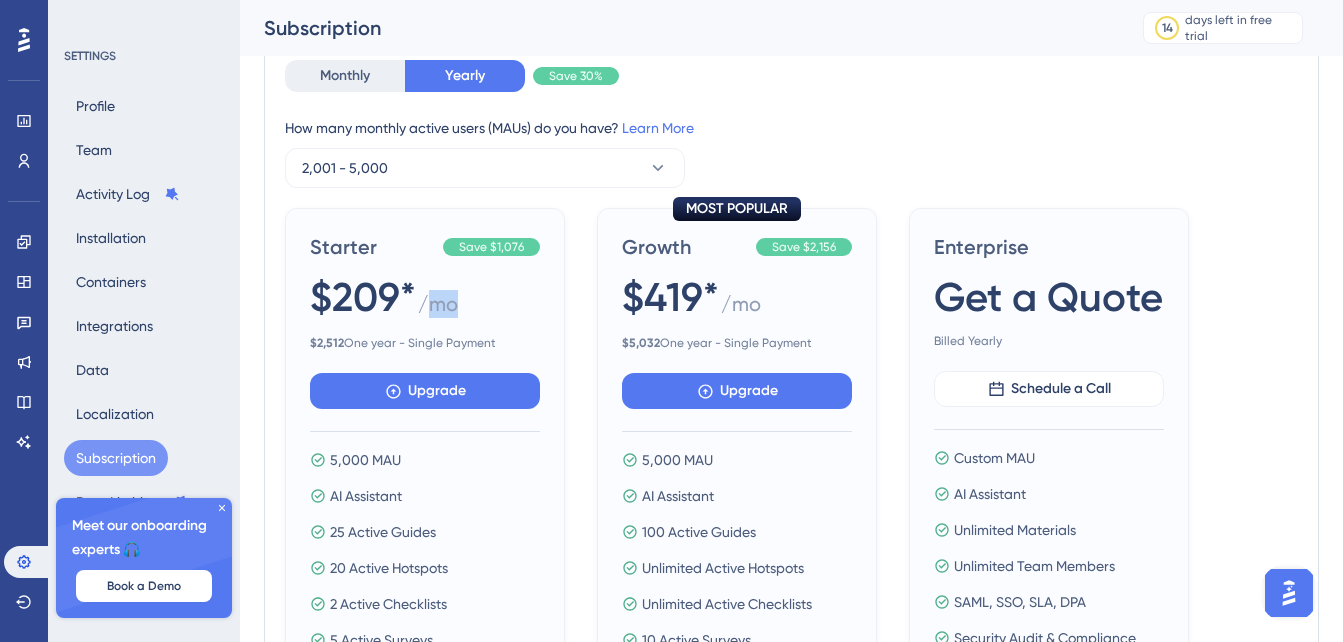 click on "/ mo" at bounding box center (438, 308) 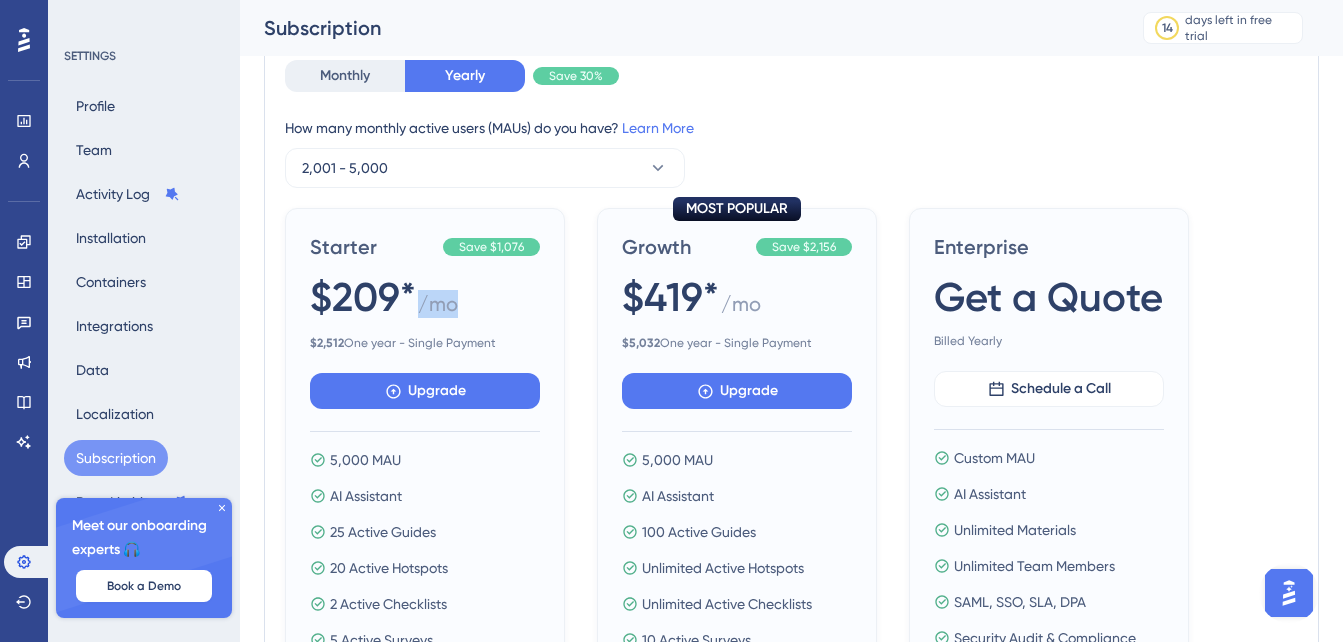 click on "/ mo" at bounding box center [438, 308] 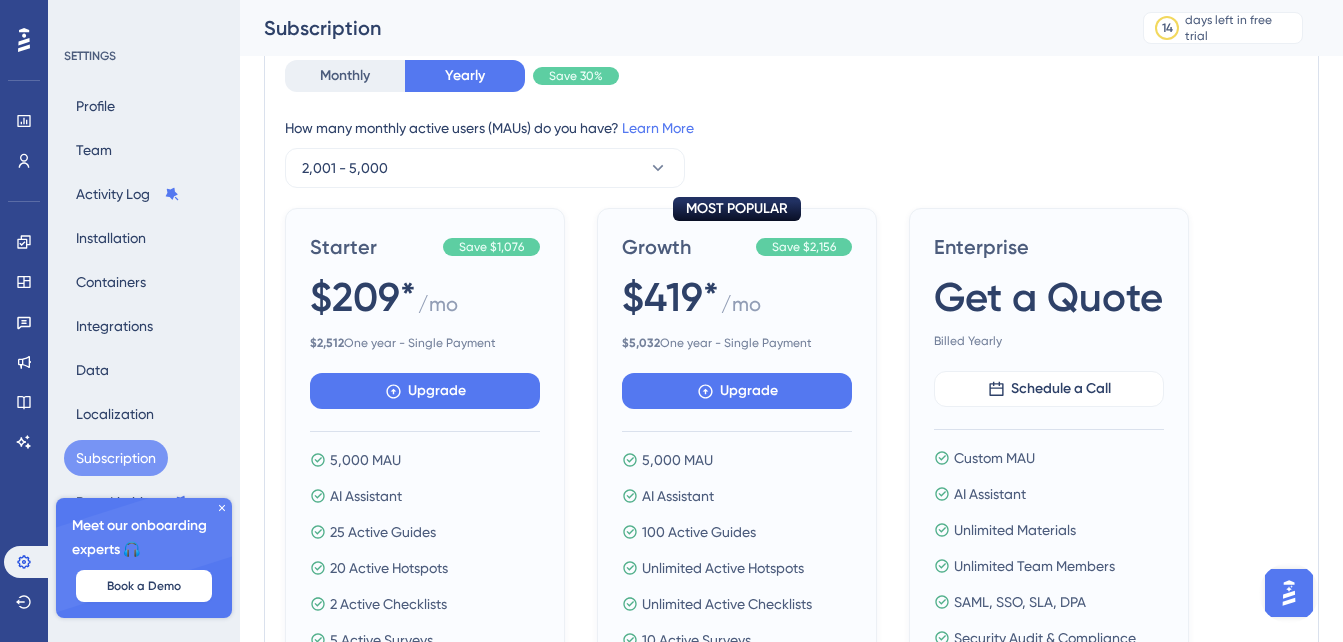 click on "$ 2,512  One year - Single Payment" at bounding box center [425, 343] 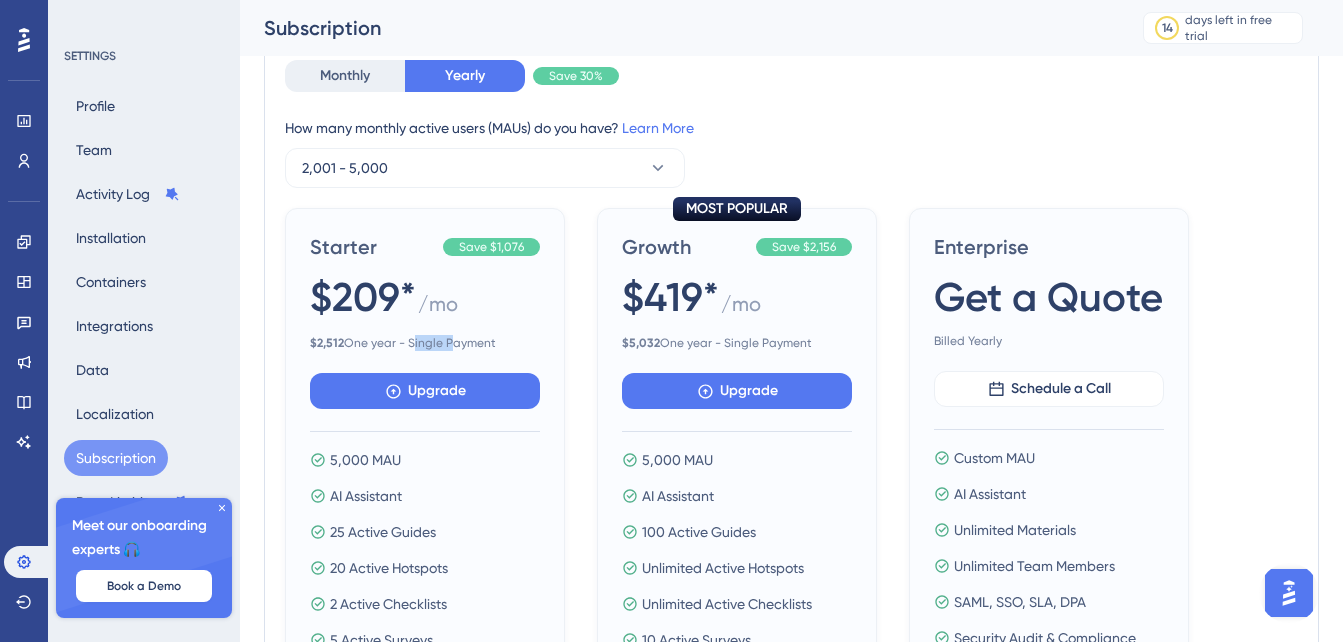 click on "$ 2,512  One year - Single Payment" at bounding box center [425, 343] 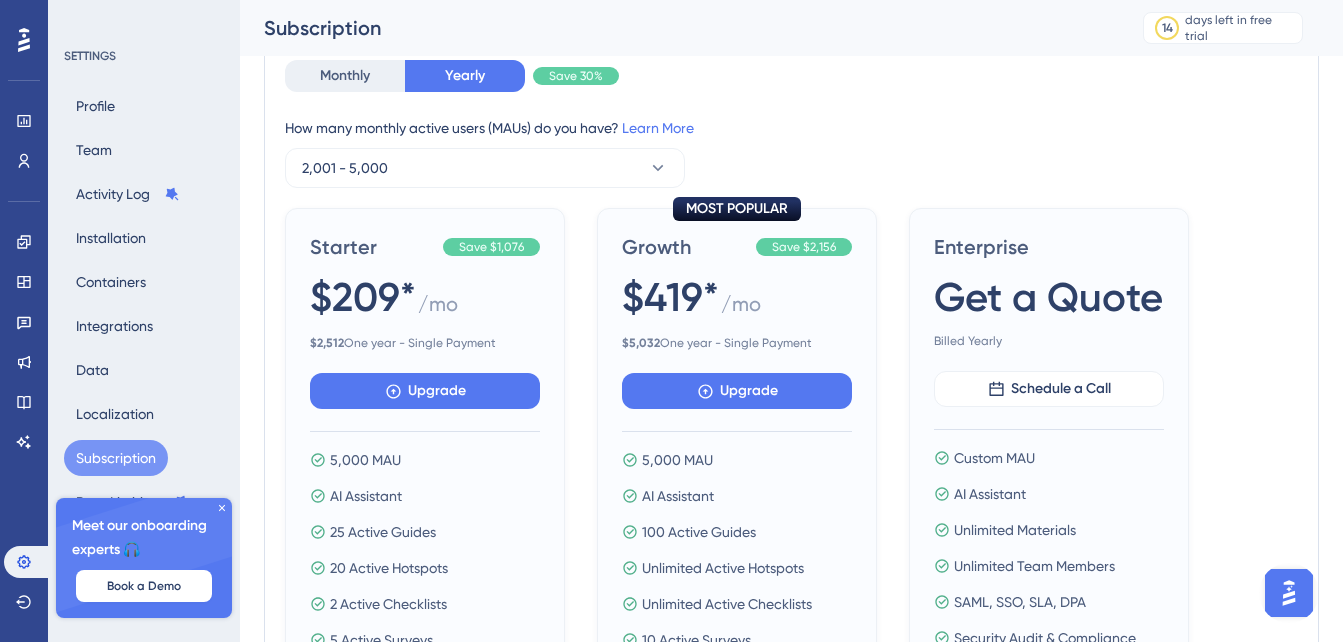 click on "$ 2,512  One year - Single Payment" at bounding box center [425, 343] 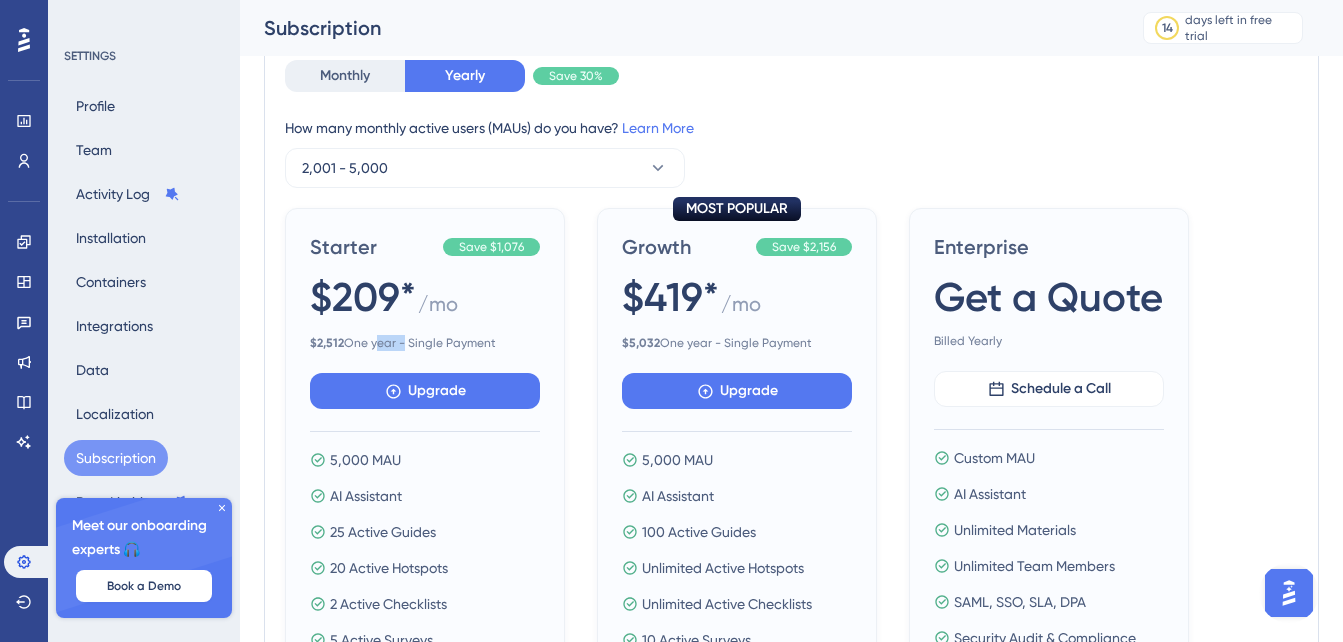 click on "$ 2,512  One year - Single Payment" at bounding box center (425, 343) 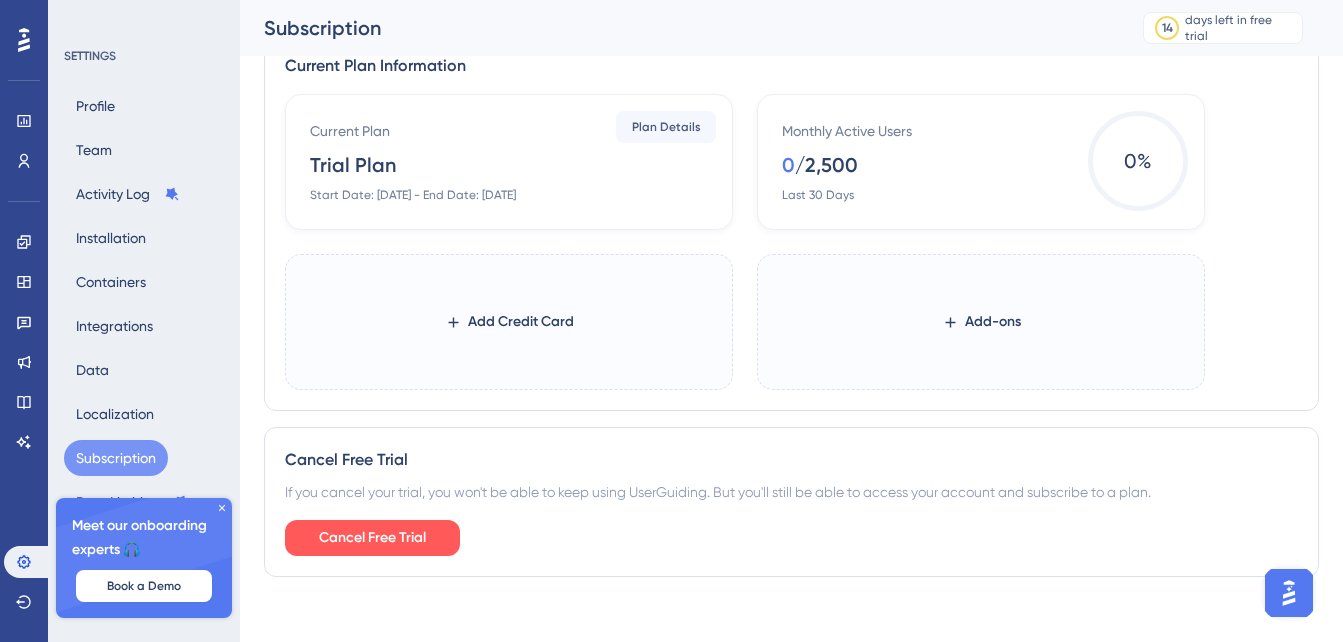 scroll, scrollTop: 969, scrollLeft: 0, axis: vertical 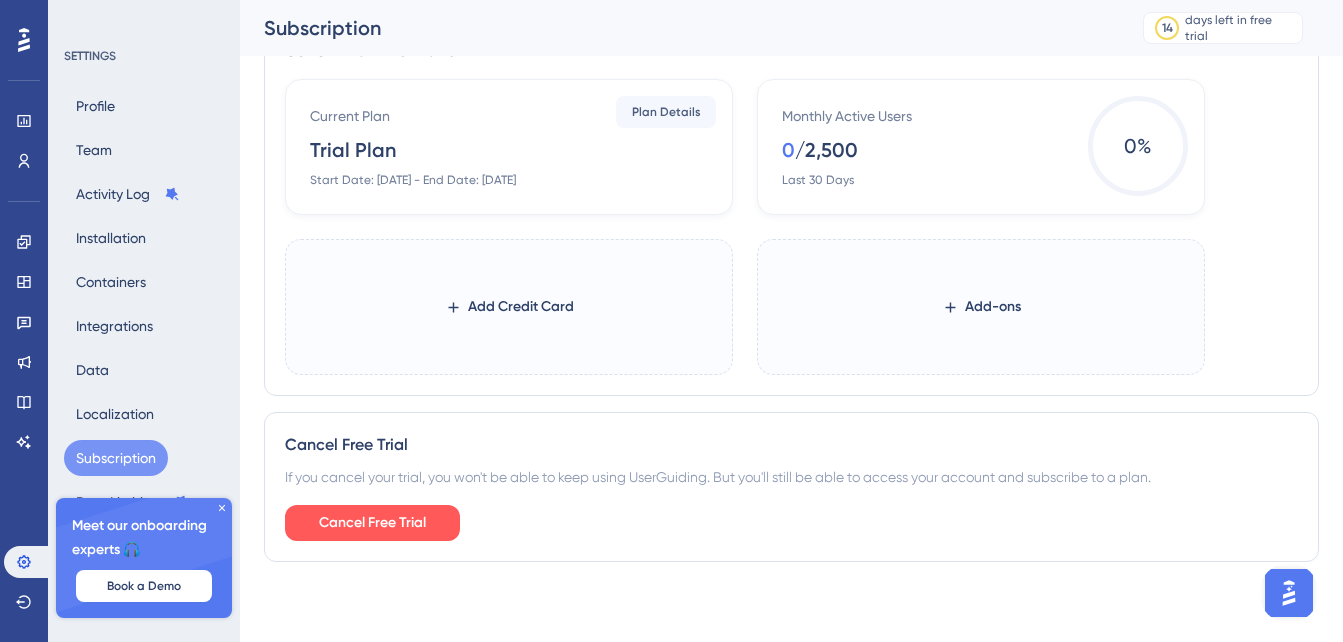 click on "If you cancel your trial, you won't be able to keep using UserGuiding. But you'll still be able to access your account and subscribe to a plan." at bounding box center [791, 477] 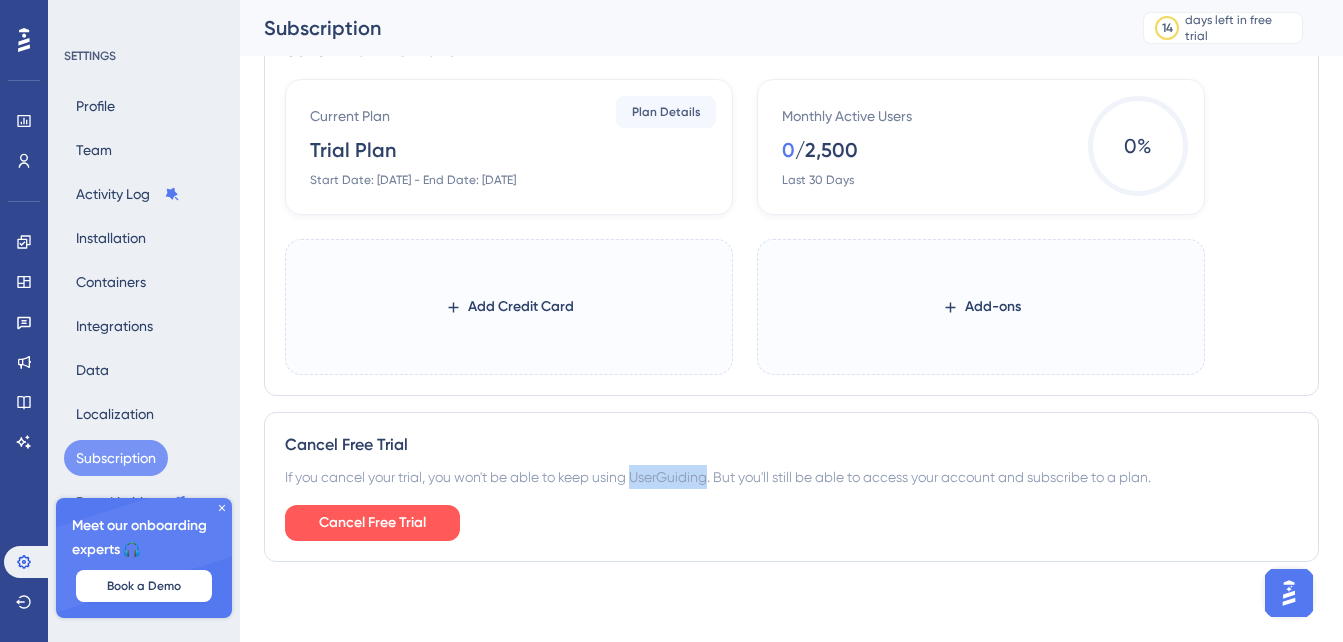 click on "If you cancel your trial, you won't be able to keep using UserGuiding. But you'll still be able to access your account and subscribe to a plan." at bounding box center [791, 477] 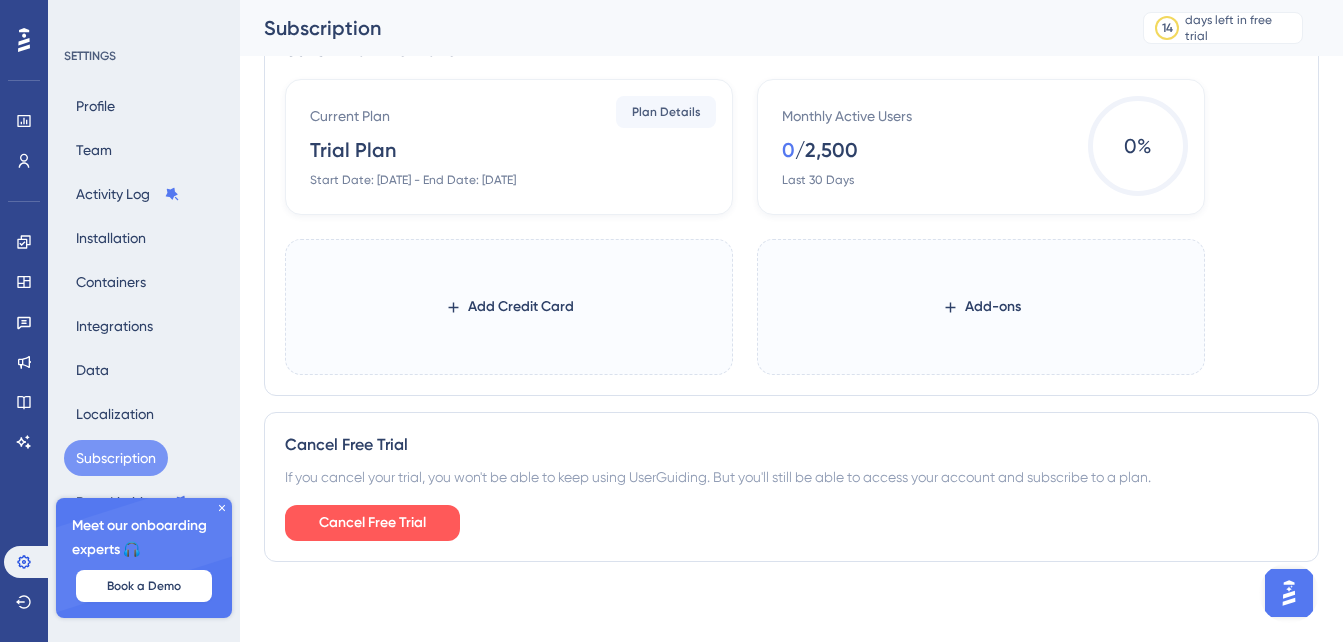 click on "If you cancel your trial, you won't be able to keep using UserGuiding. But you'll still be able to access your account and subscribe to a plan." at bounding box center [791, 477] 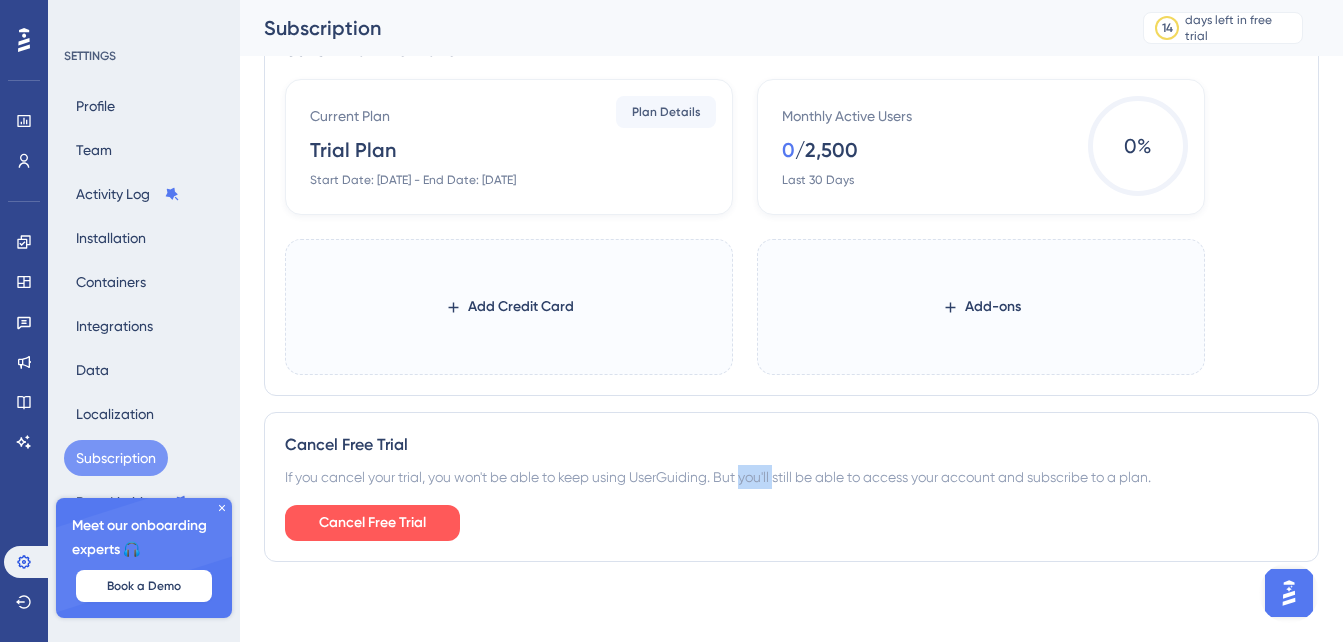 click on "If you cancel your trial, you won't be able to keep using UserGuiding. But you'll still be able to access your account and subscribe to a plan." at bounding box center (791, 477) 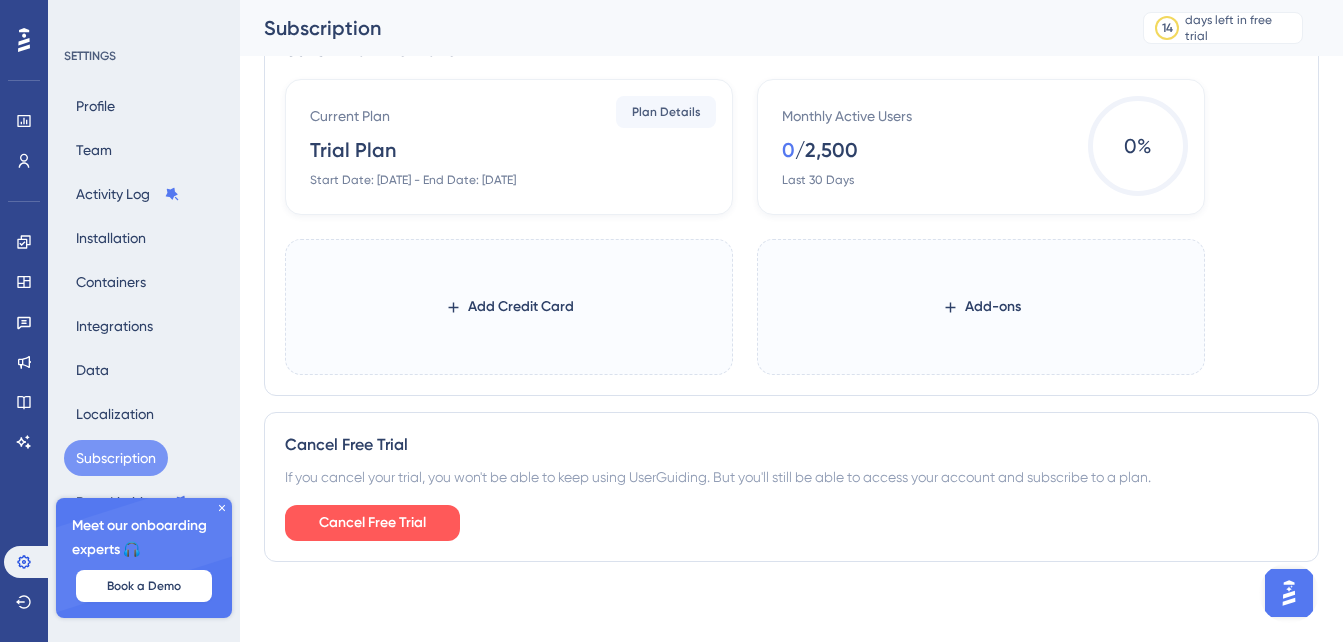 click on "Cancel Free Trial If you cancel your trial, you won't be able to keep using UserGuiding. But you'll still be able to access your account and subscribe to a plan. Cancel Free Trial" at bounding box center (791, 487) 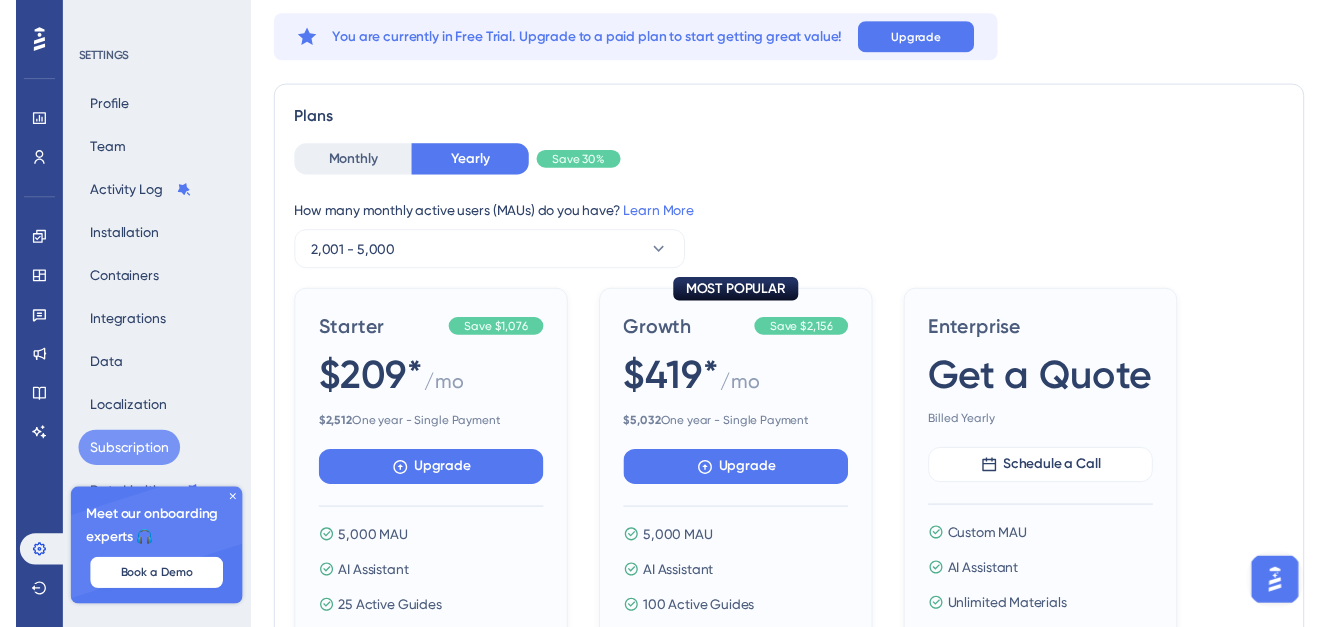 scroll, scrollTop: 2, scrollLeft: 0, axis: vertical 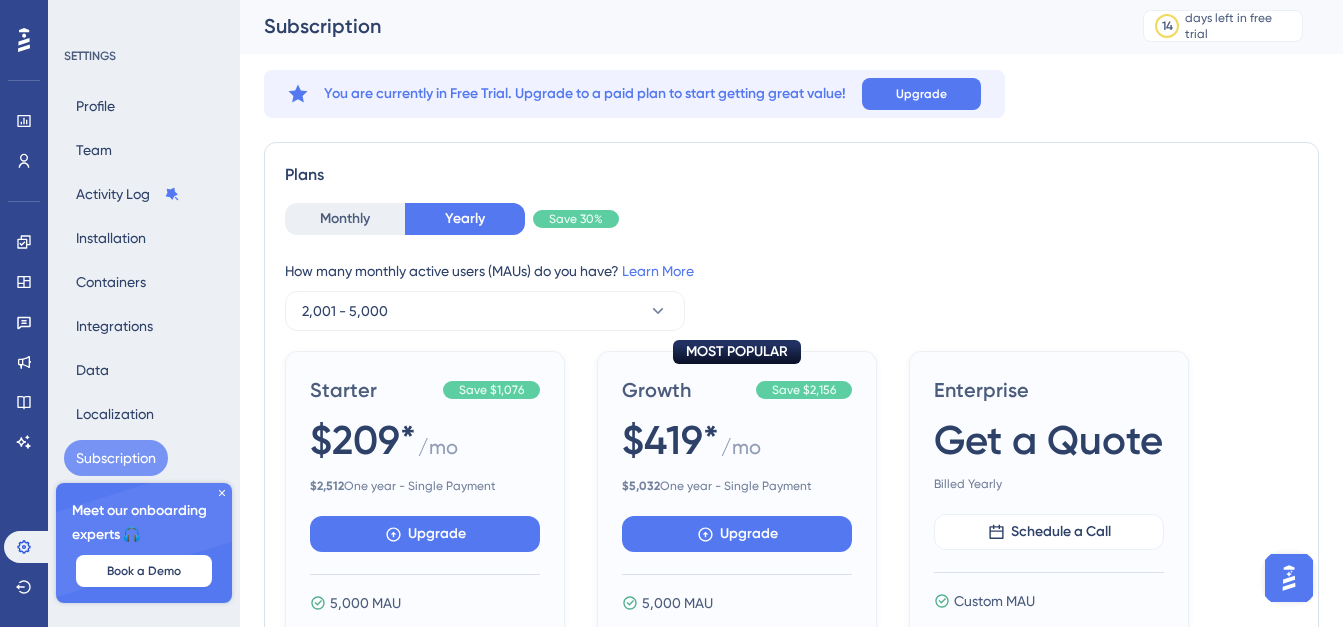click 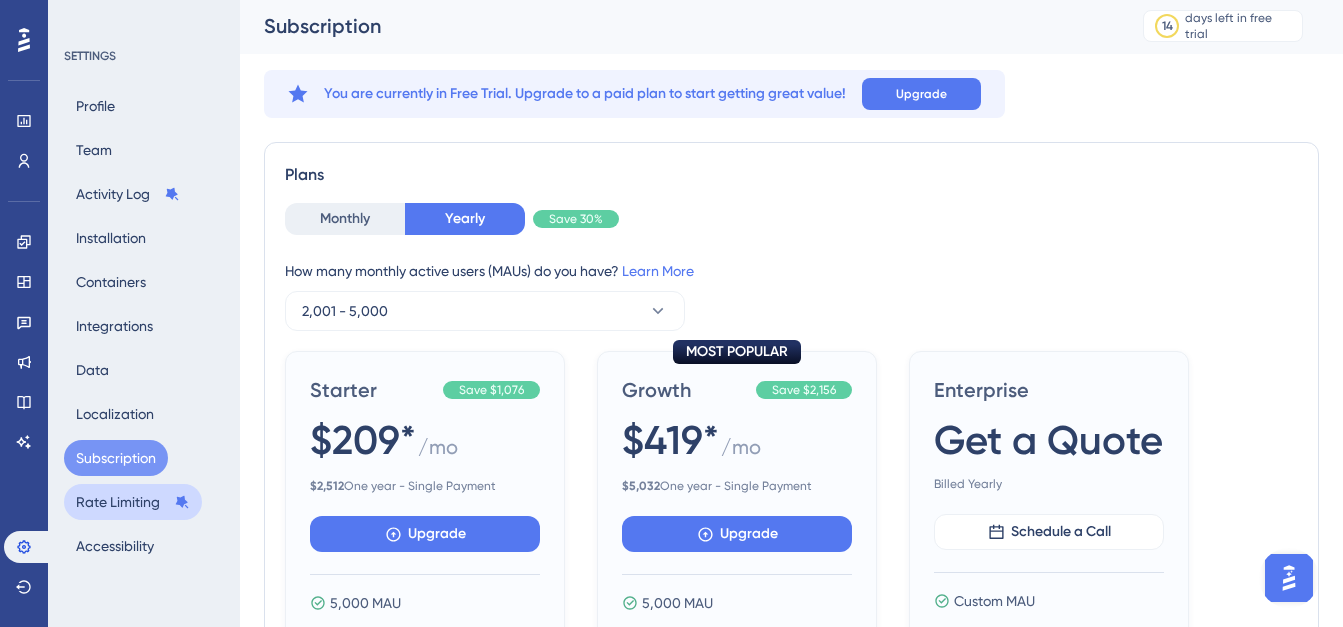 click on "Rate Limiting" at bounding box center [133, 502] 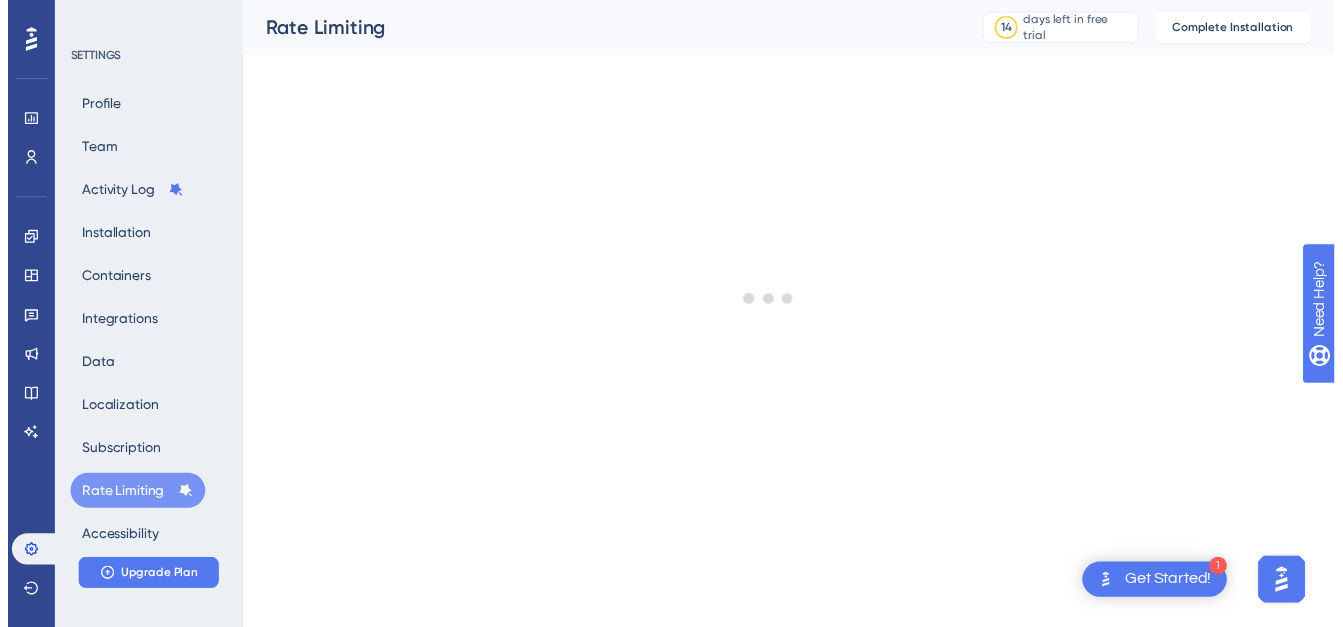 scroll, scrollTop: 0, scrollLeft: 0, axis: both 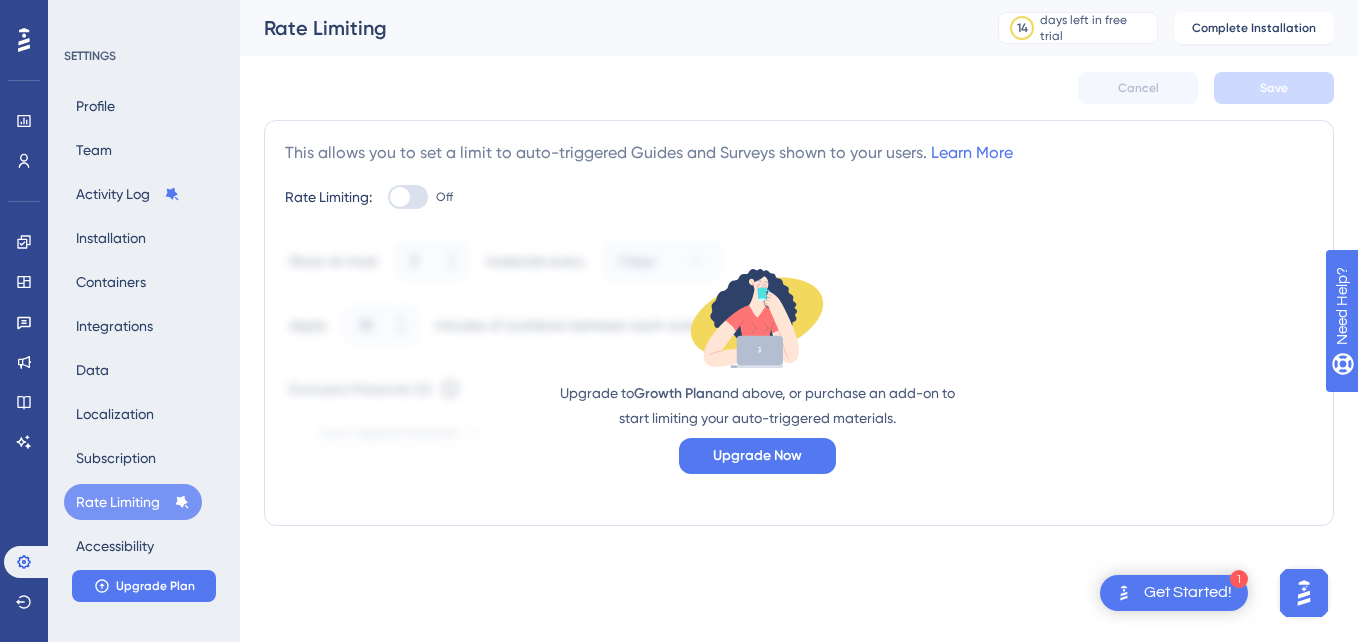 click on "This allows you to set a limit to auto-triggered Guides and Surveys shown to your users.   Learn More" at bounding box center [649, 153] 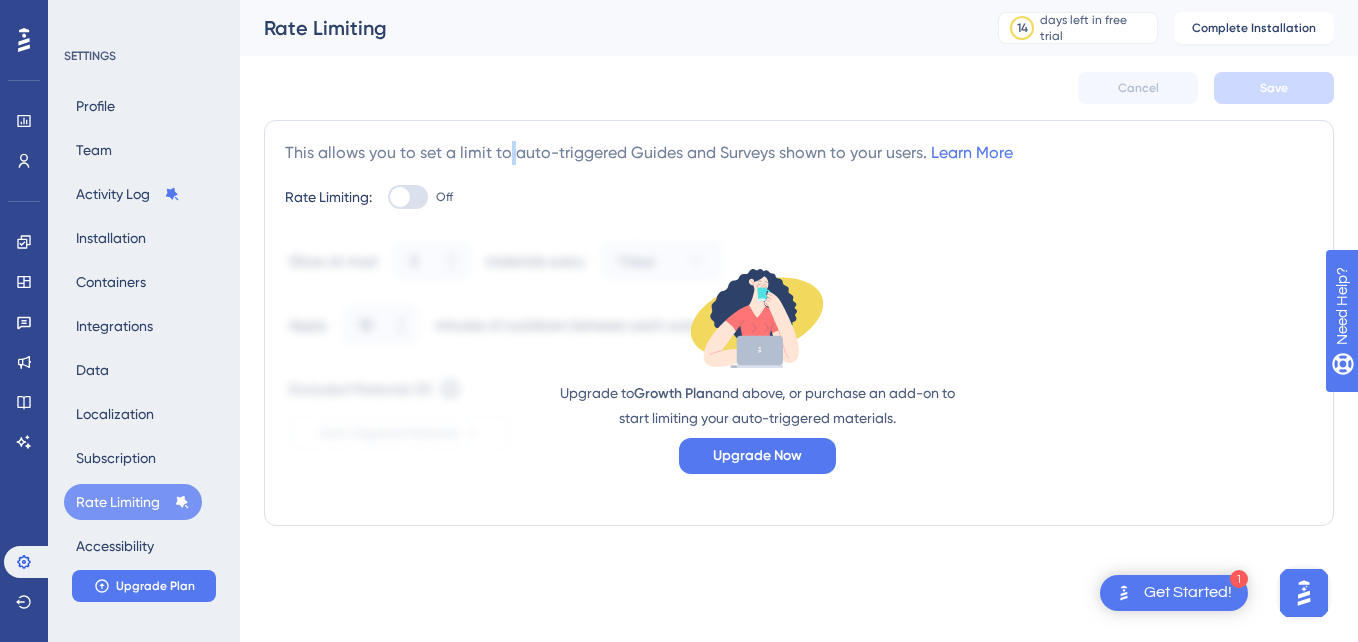 click on "This allows you to set a limit to auto-triggered Guides and Surveys shown to your users.   Learn More" at bounding box center [649, 153] 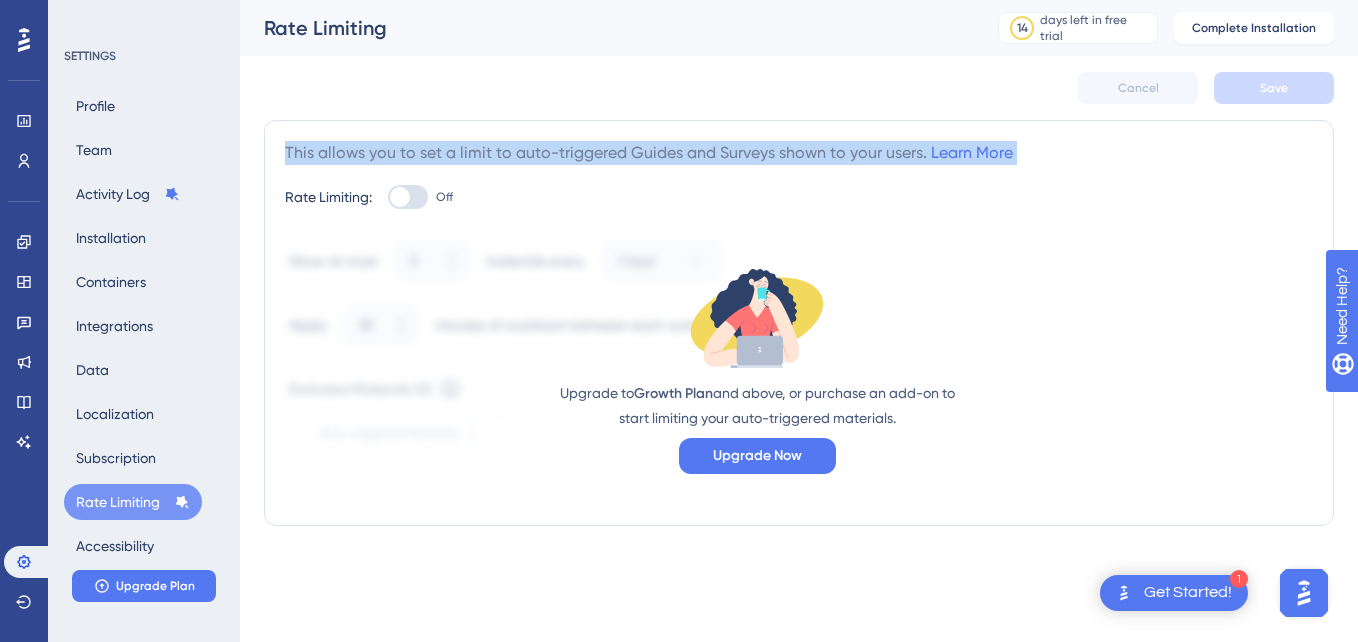 click on "This allows you to set a limit to auto-triggered Guides and Surveys shown to your users.   Learn More" at bounding box center [649, 153] 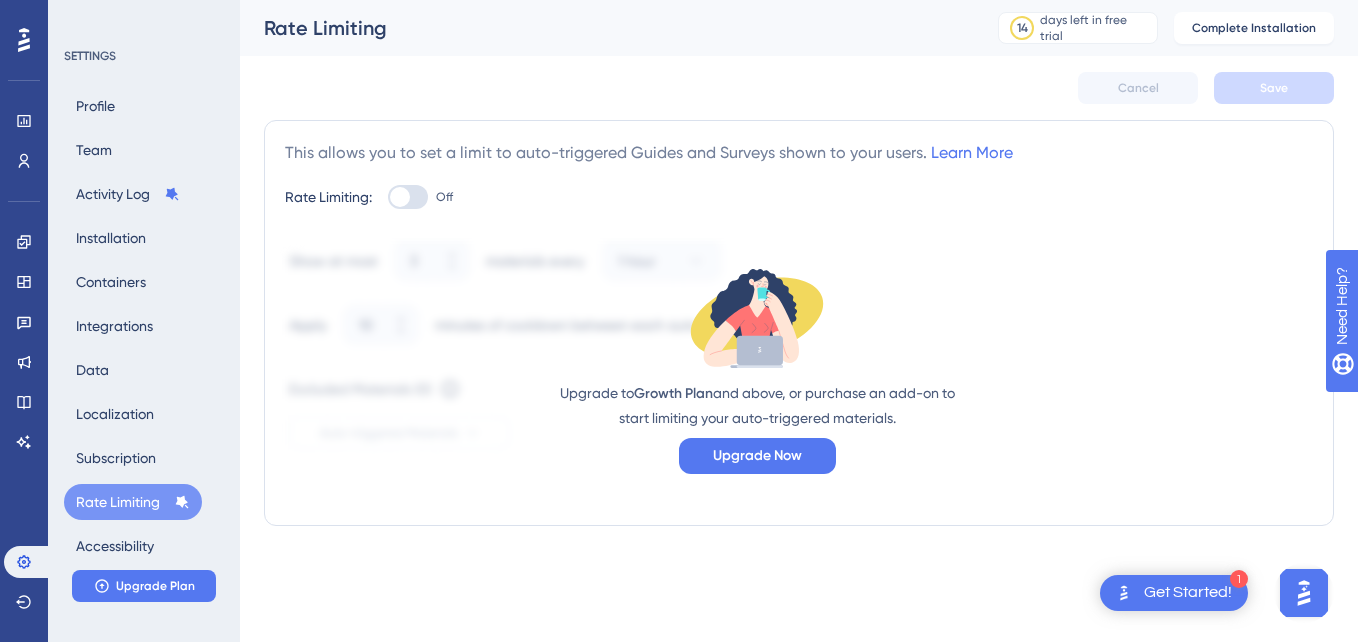 click on "Off" at bounding box center [420, 197] 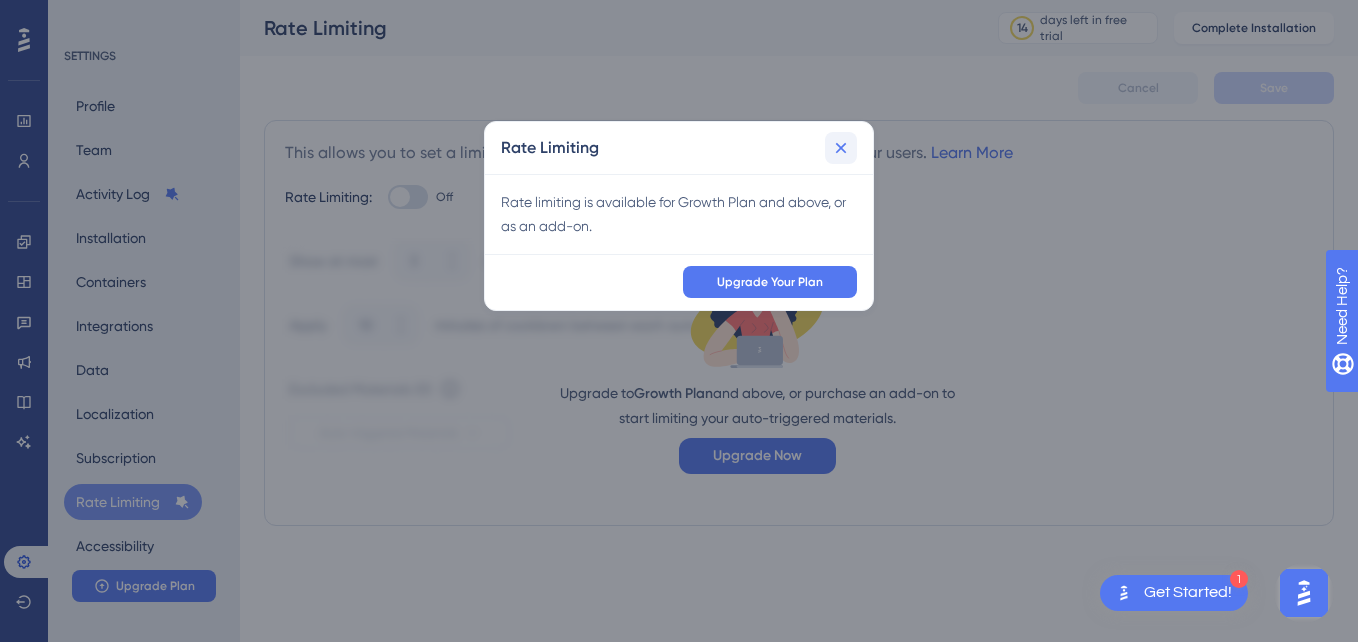 click at bounding box center [841, 148] 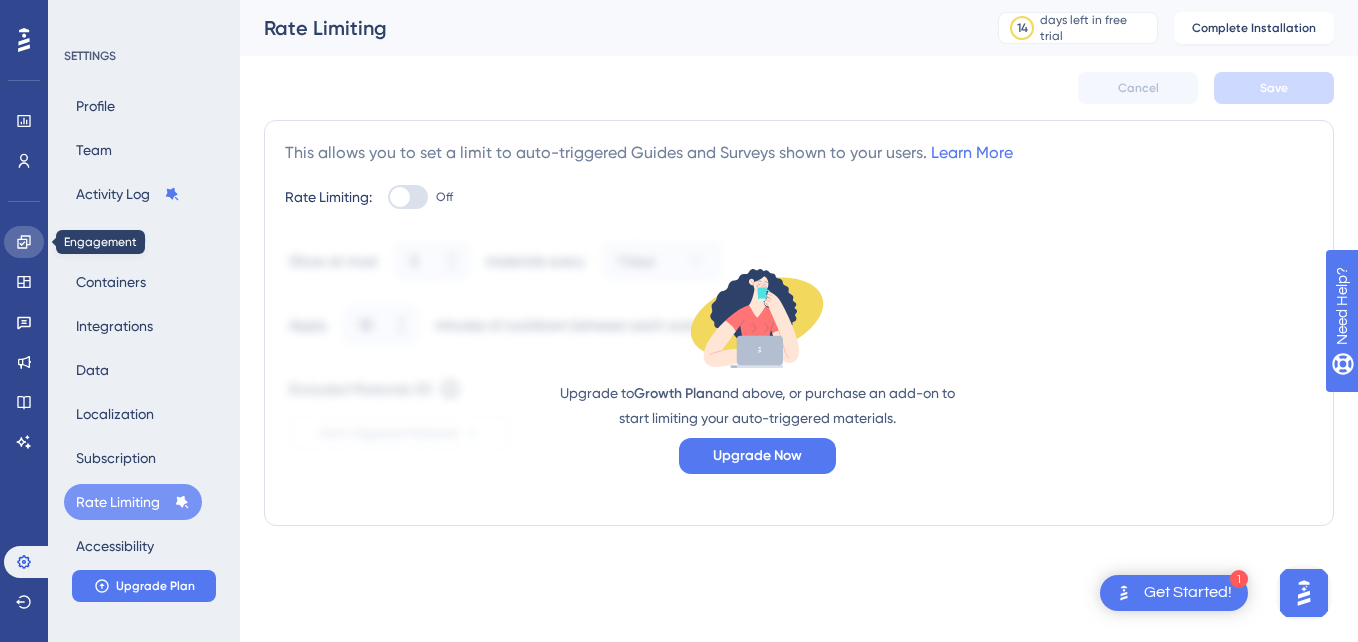 click 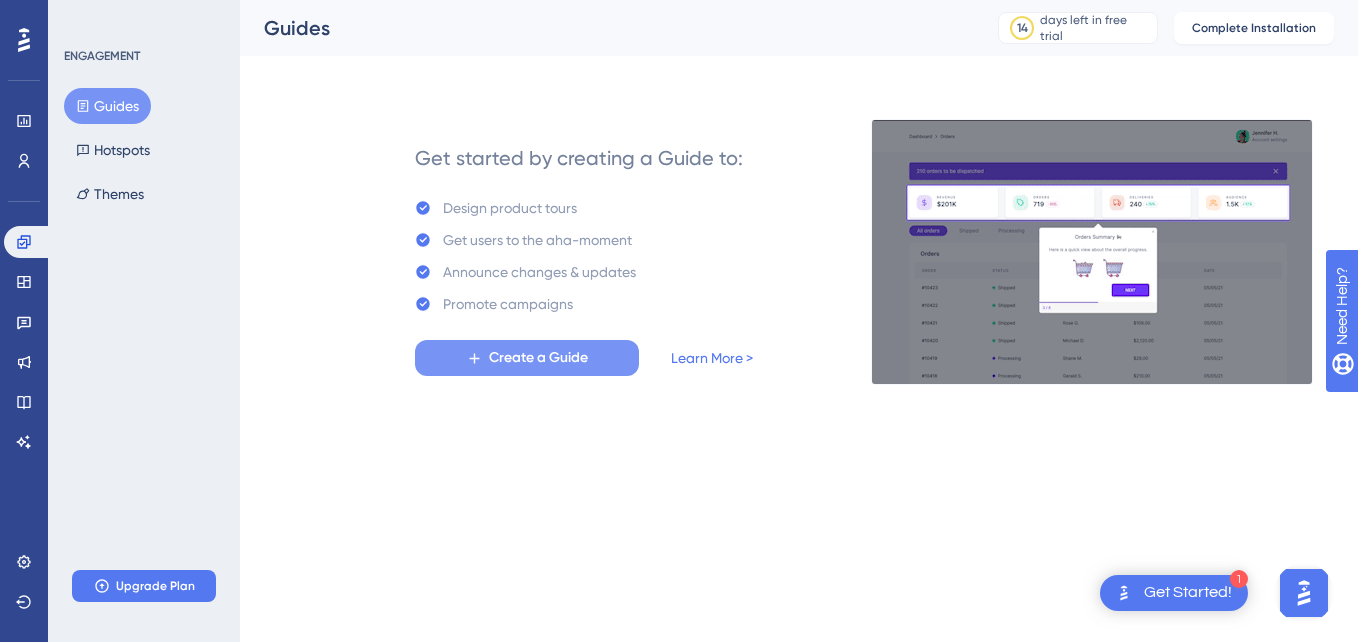 click on "Create a Guide" at bounding box center [538, 358] 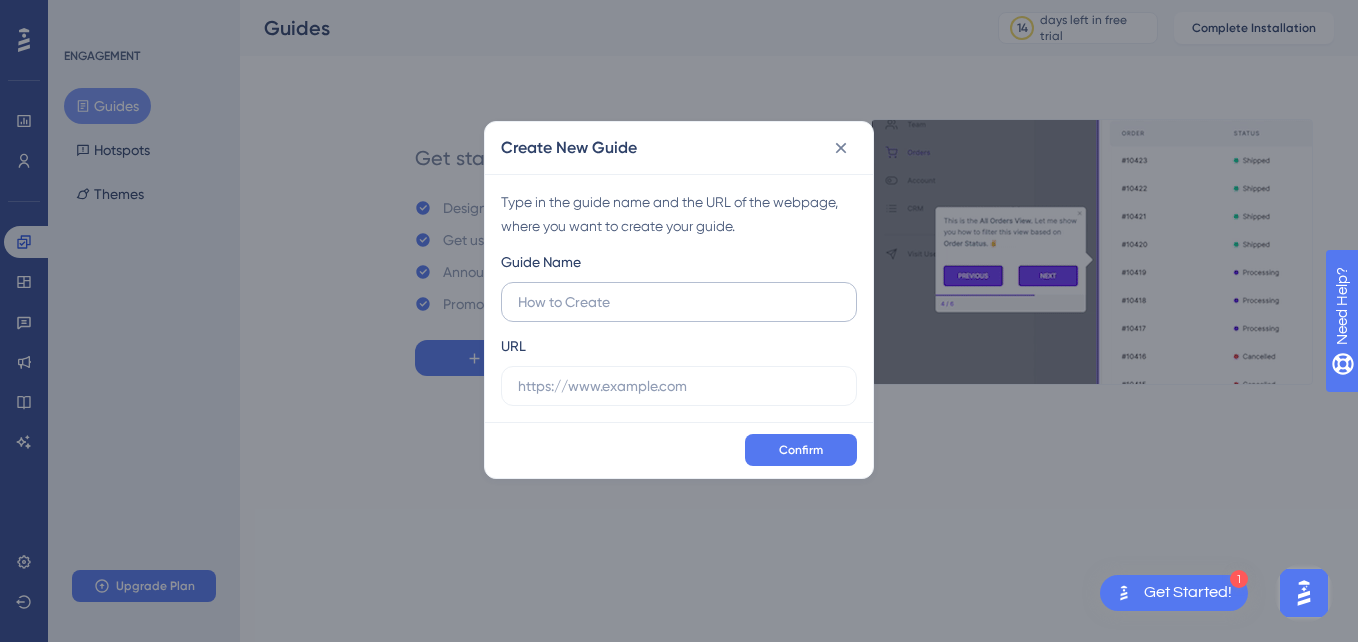 click at bounding box center [679, 302] 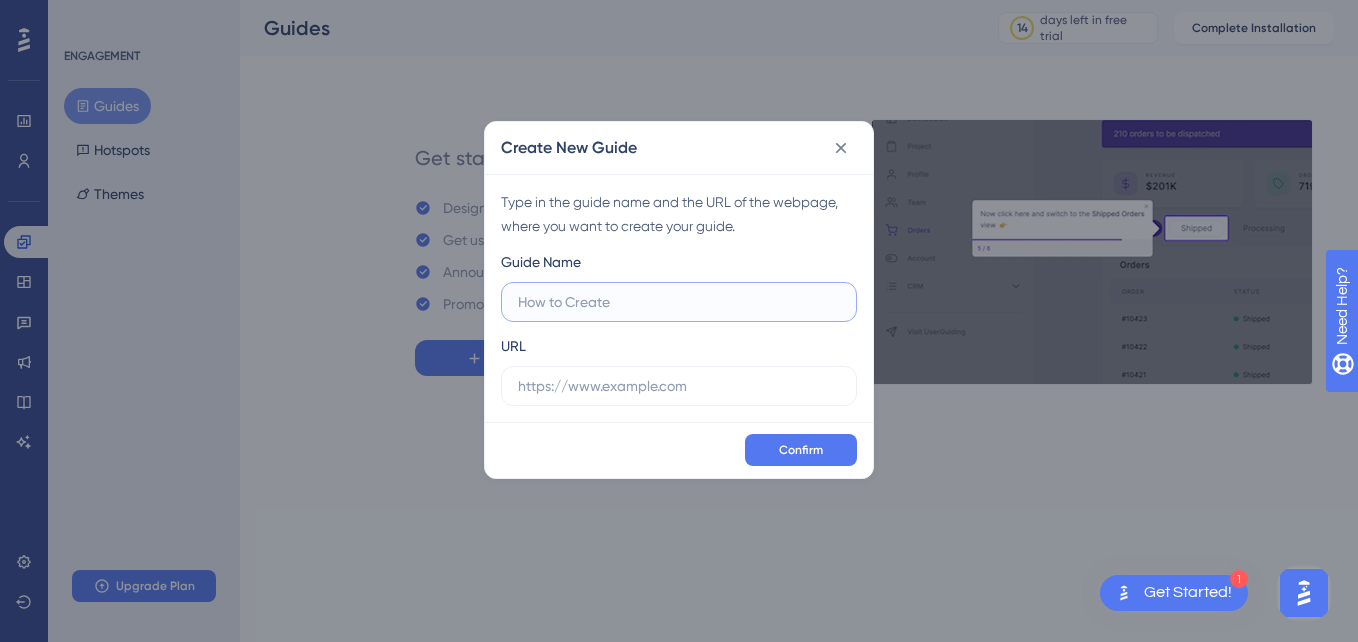 click at bounding box center [679, 302] 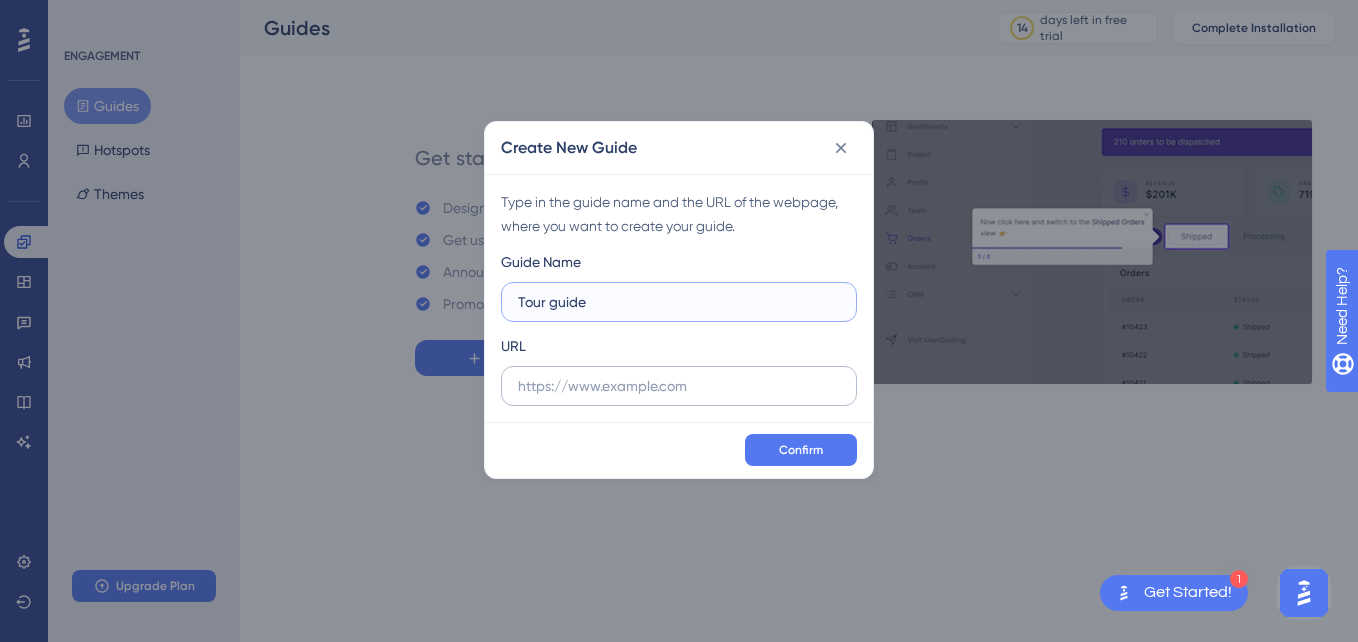 type on "Tour guide" 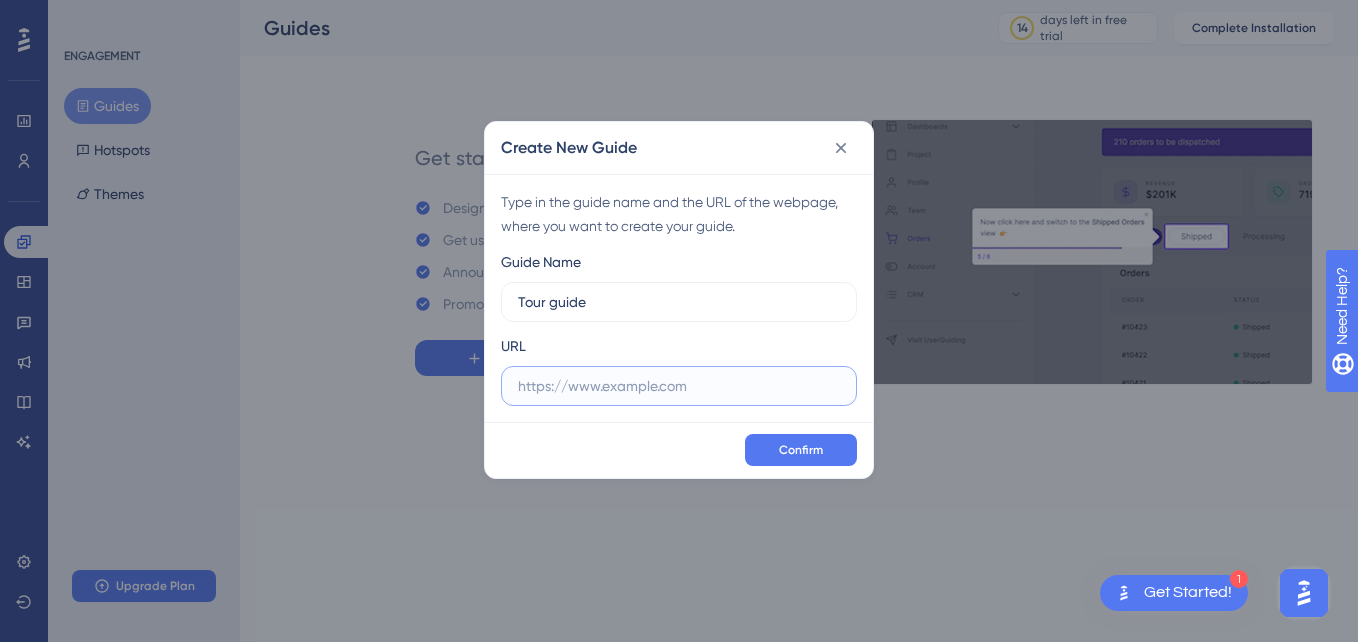 click at bounding box center [679, 386] 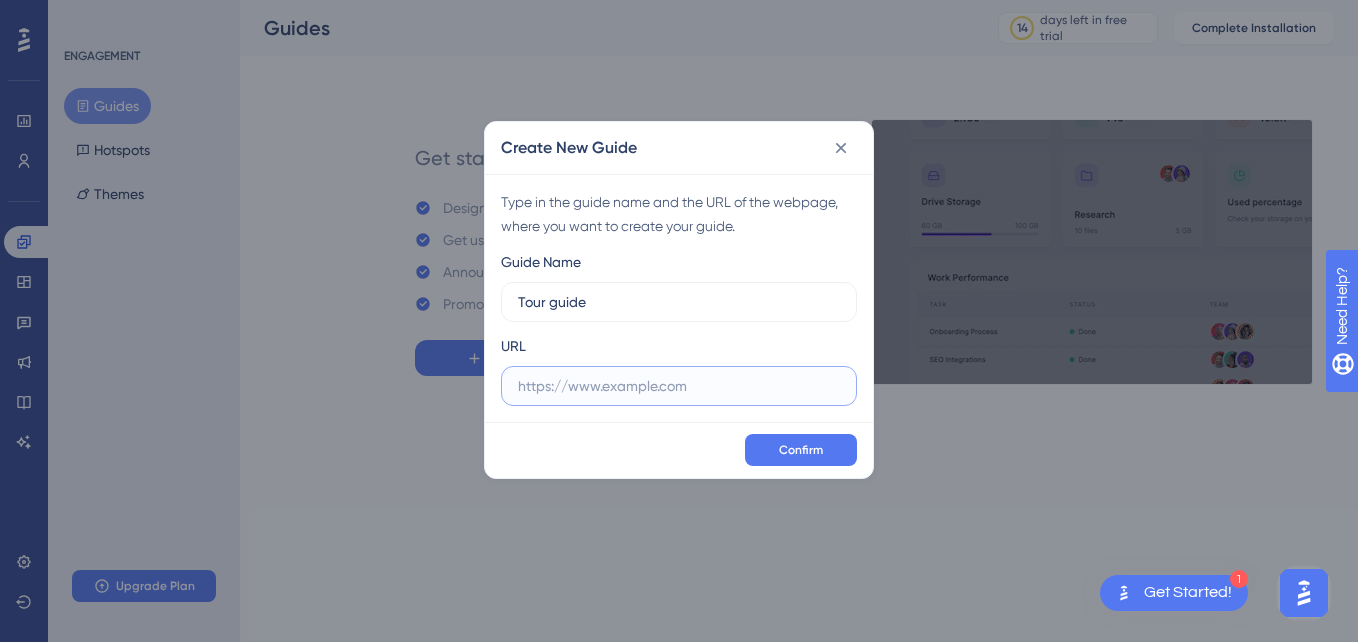 paste on "https://staging.get-blended.com/" 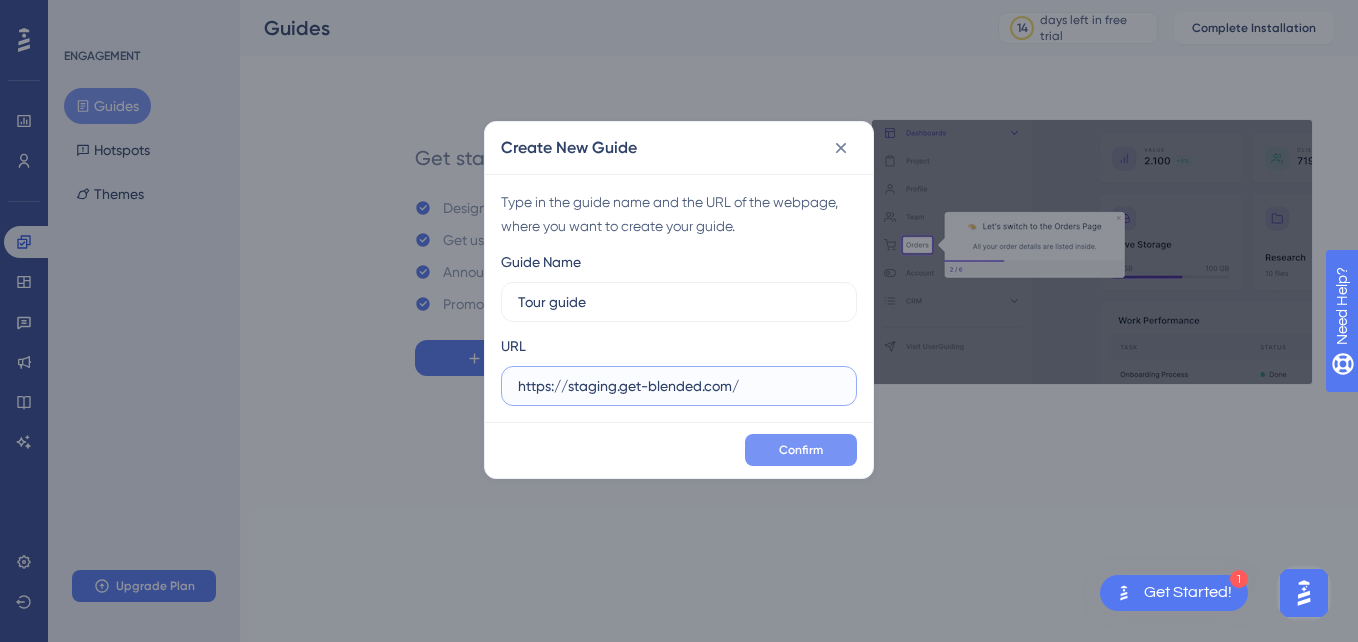 type on "https://staging.get-blended.com/" 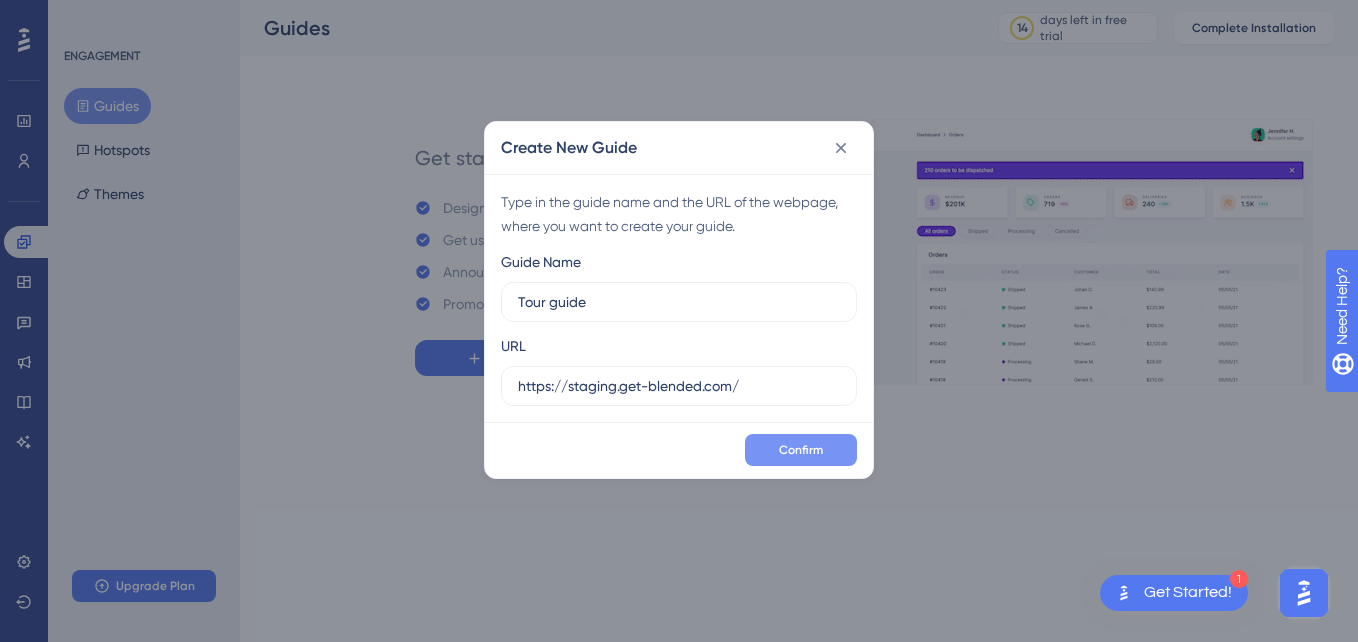 click on "Confirm" at bounding box center (801, 450) 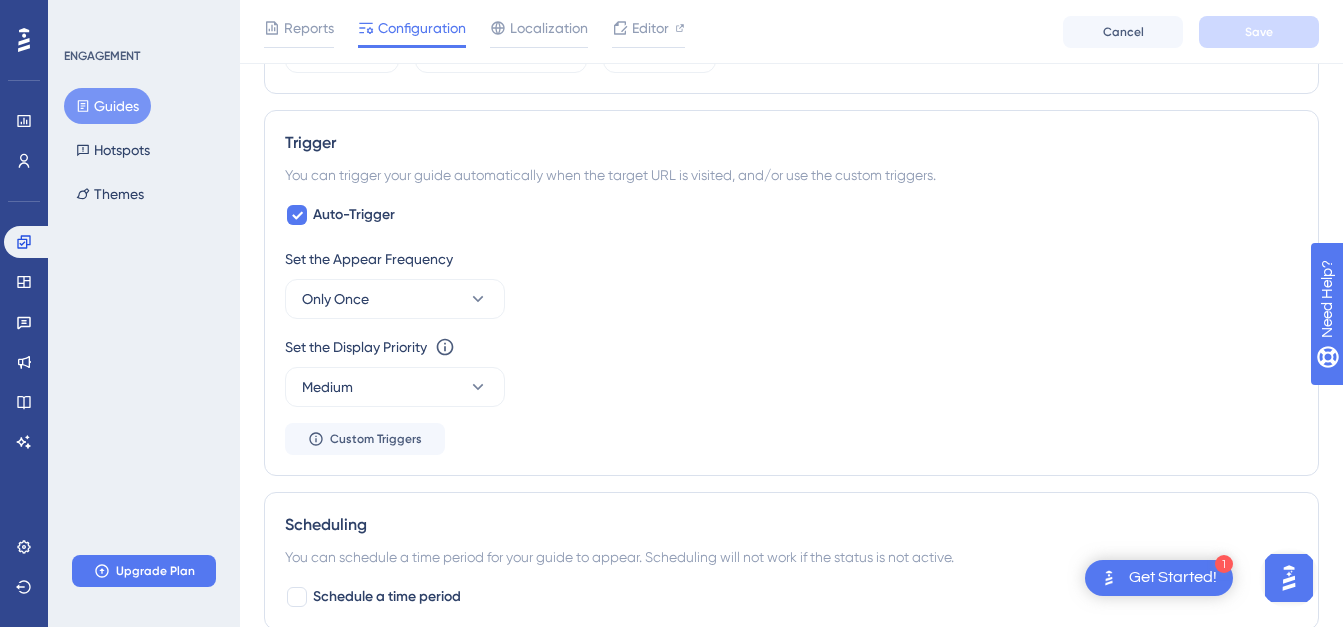 scroll, scrollTop: 840, scrollLeft: 0, axis: vertical 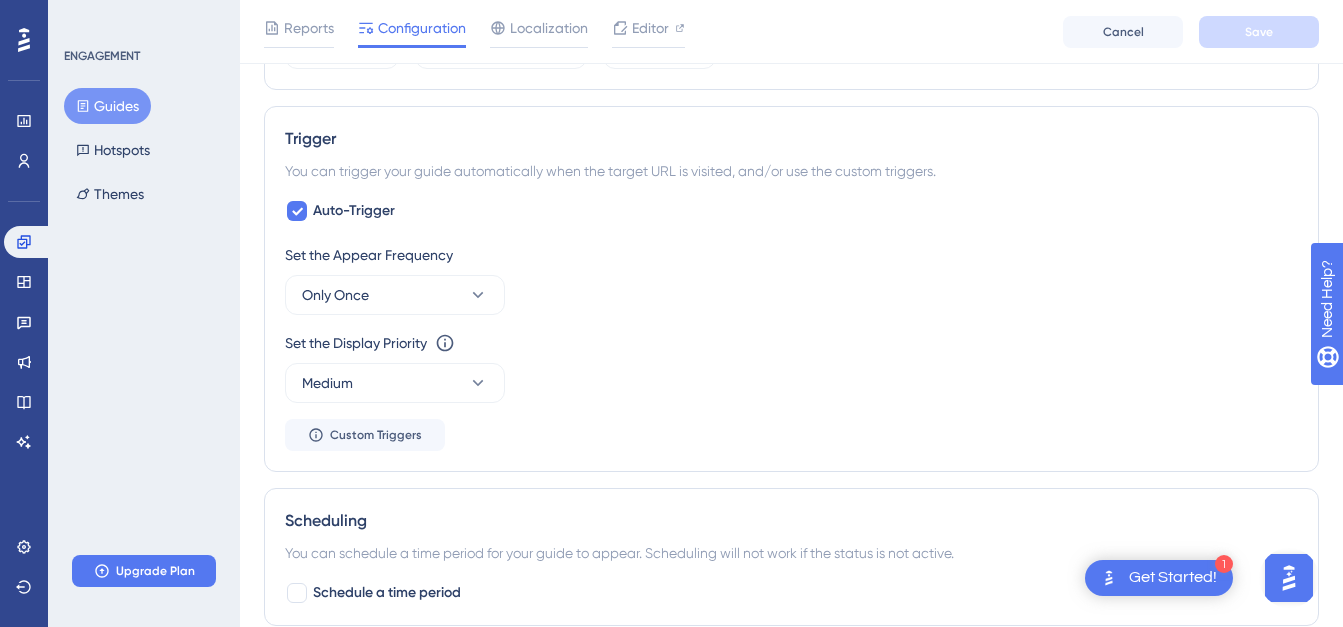 click on "Get Started!" at bounding box center (1173, 578) 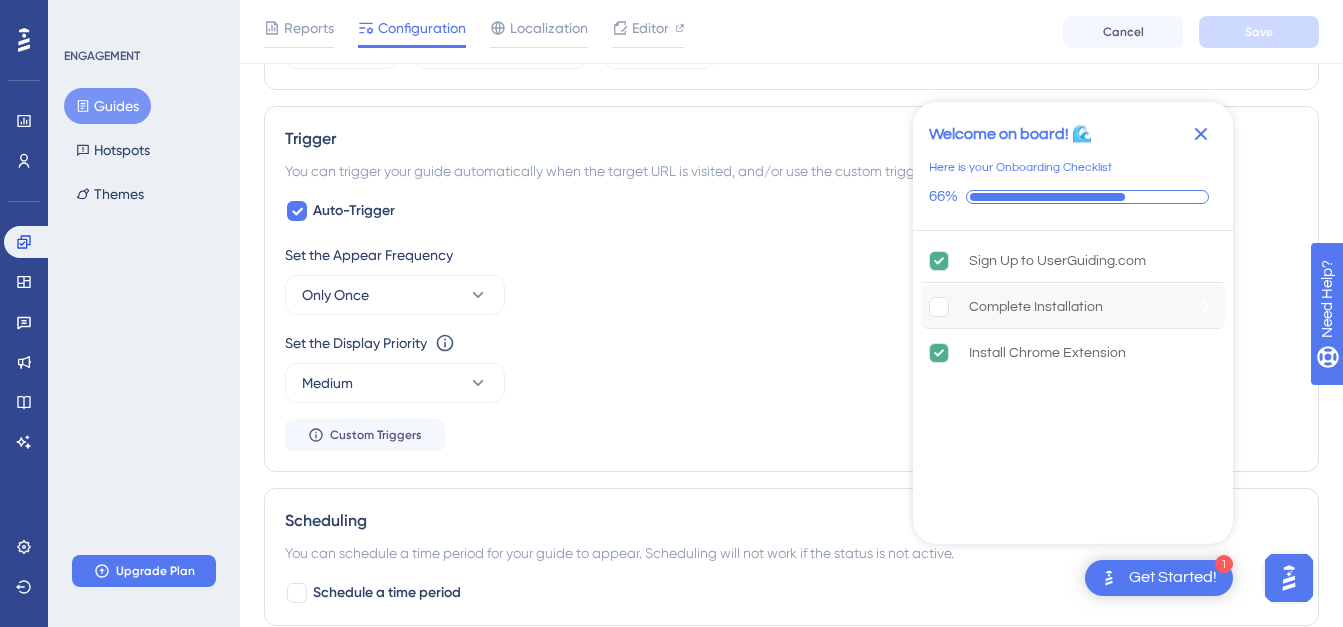 click on "Complete Installation" at bounding box center (1073, 307) 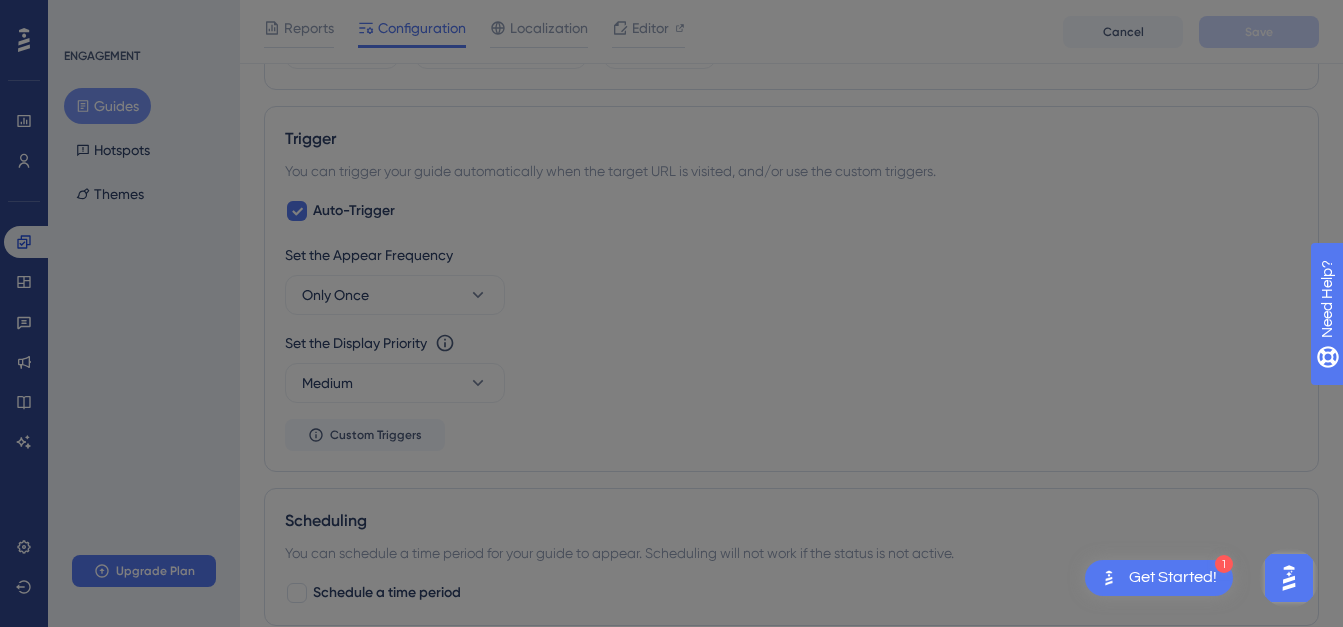 scroll, scrollTop: 0, scrollLeft: 0, axis: both 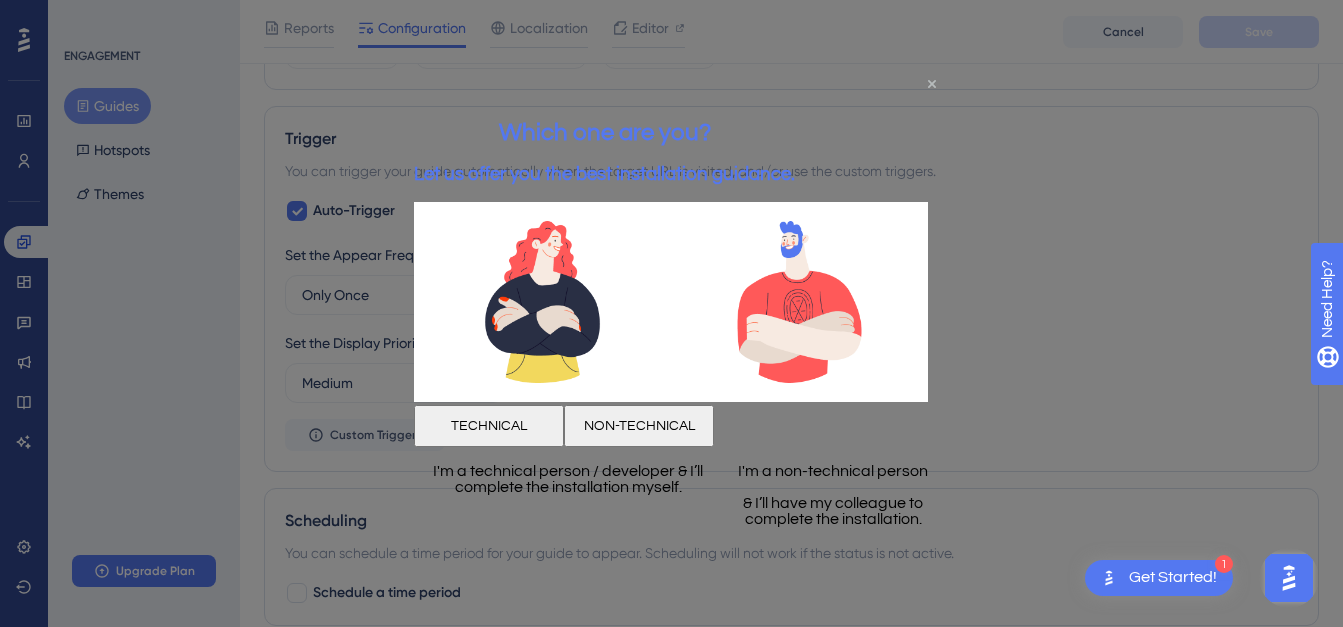 click 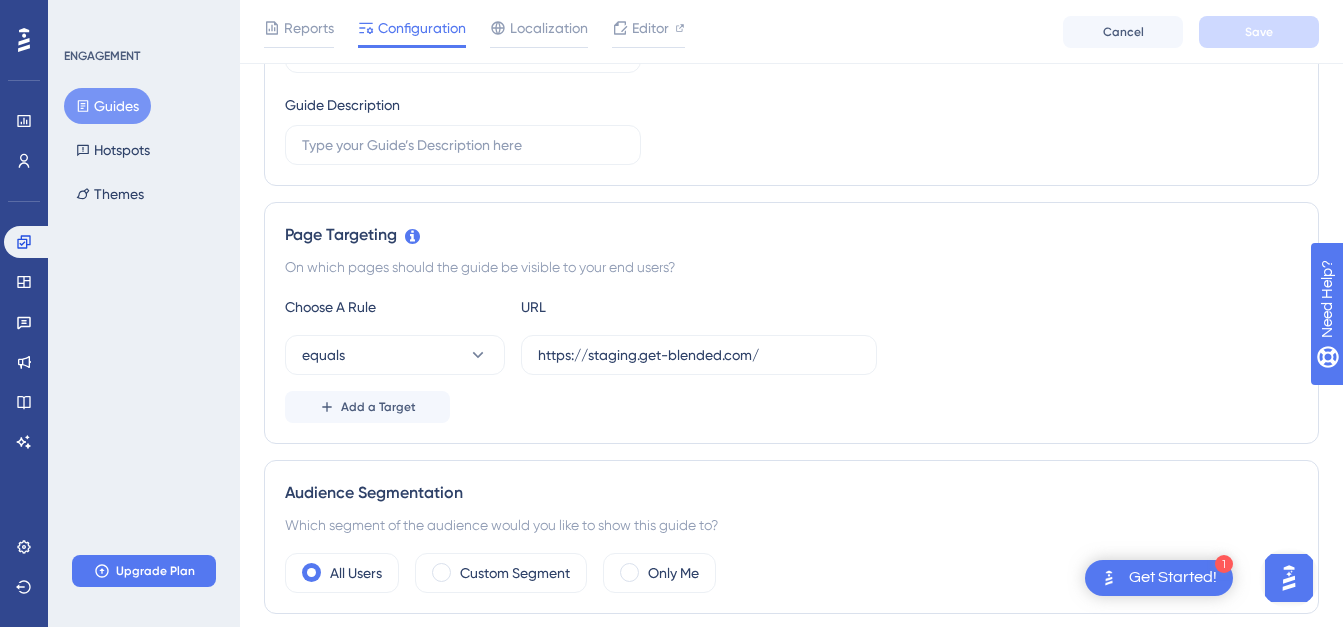 scroll, scrollTop: 270, scrollLeft: 0, axis: vertical 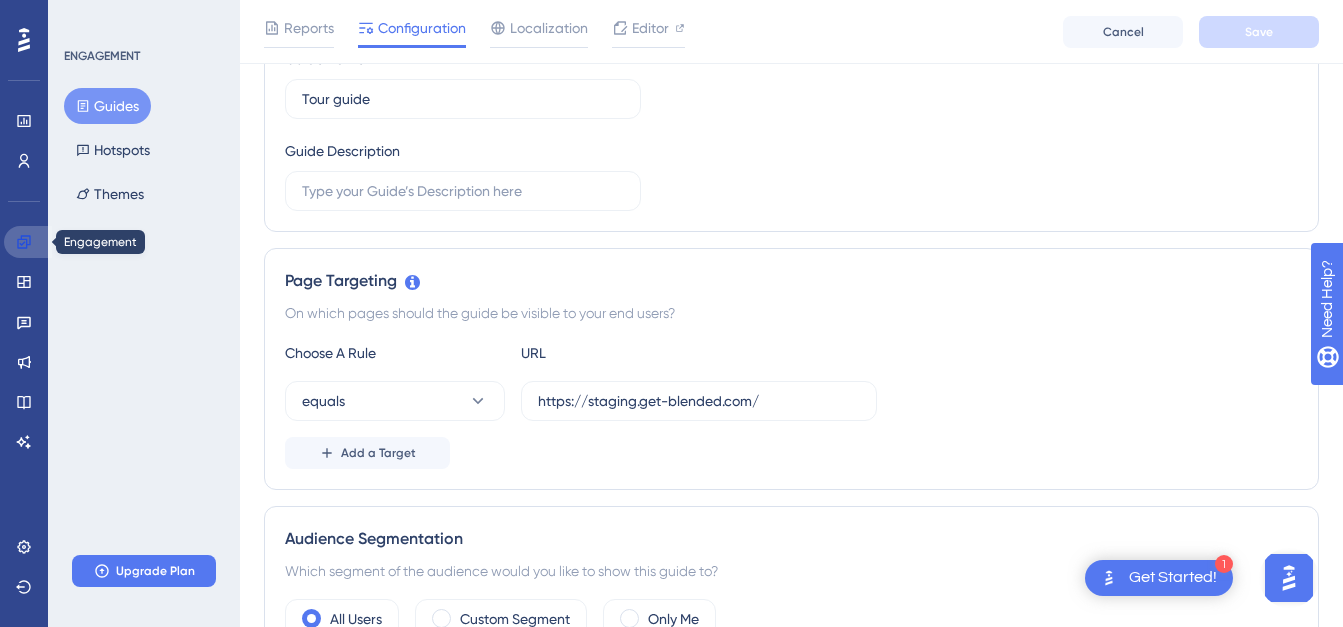 click 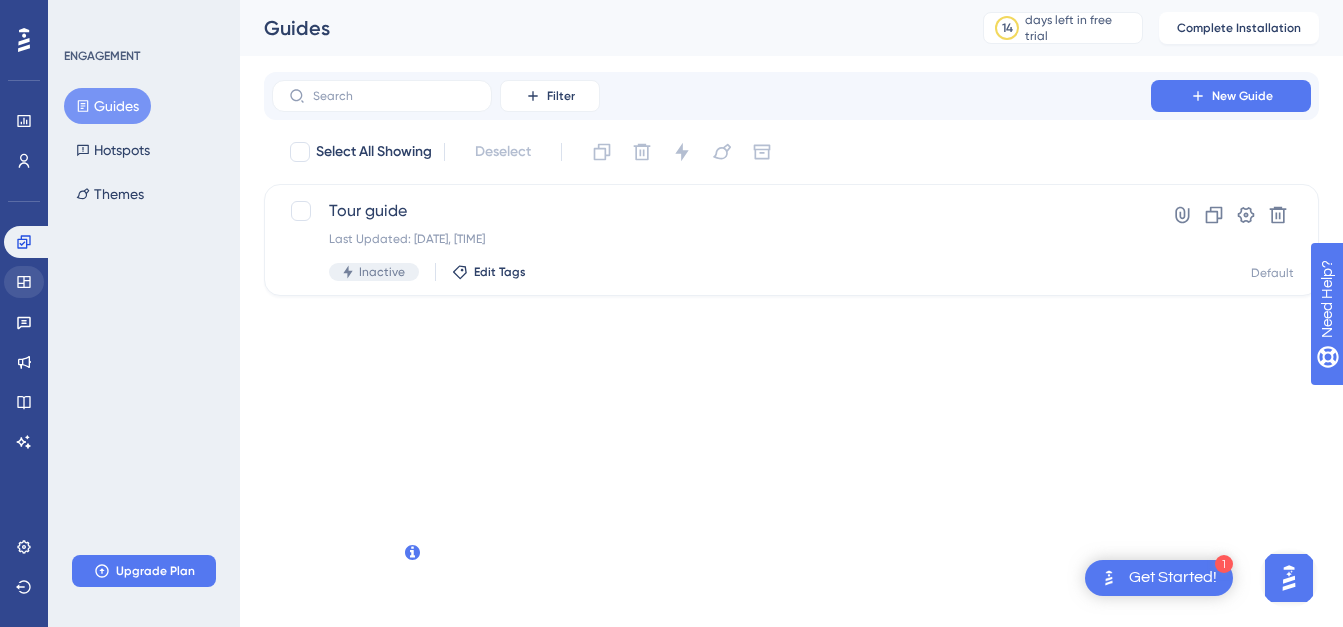 scroll, scrollTop: 0, scrollLeft: 0, axis: both 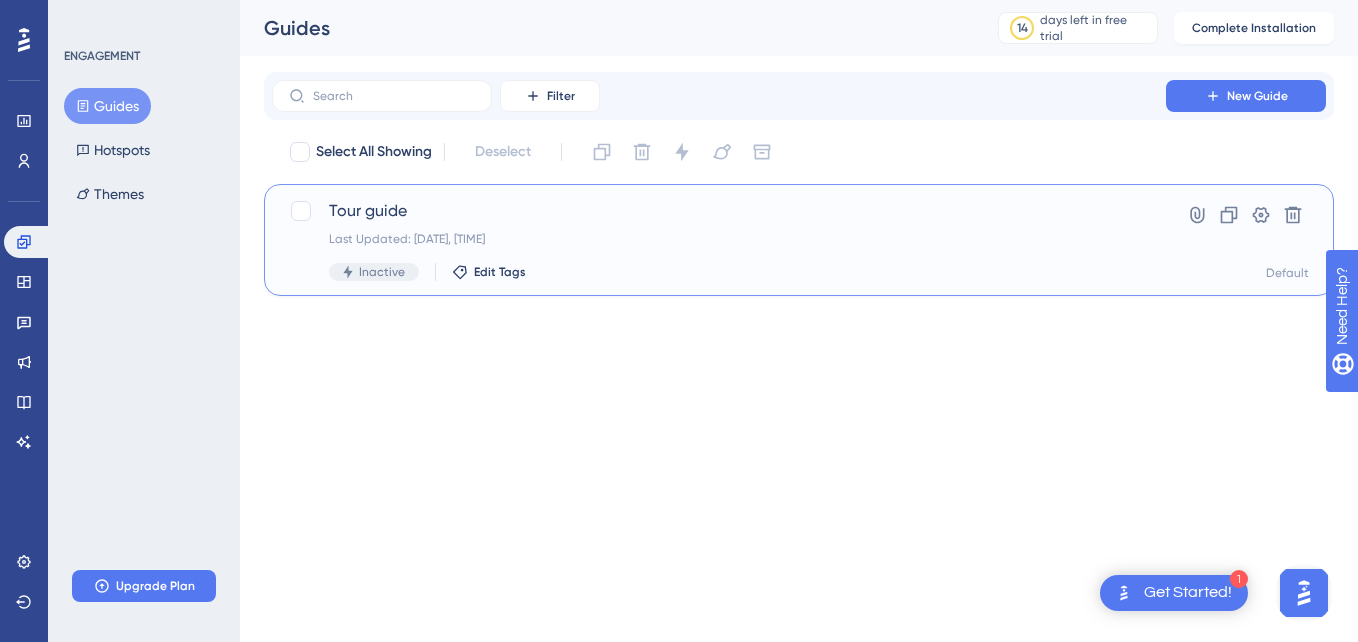 click on "Last Updated: [DATE], [TIME]" at bounding box center [719, 239] 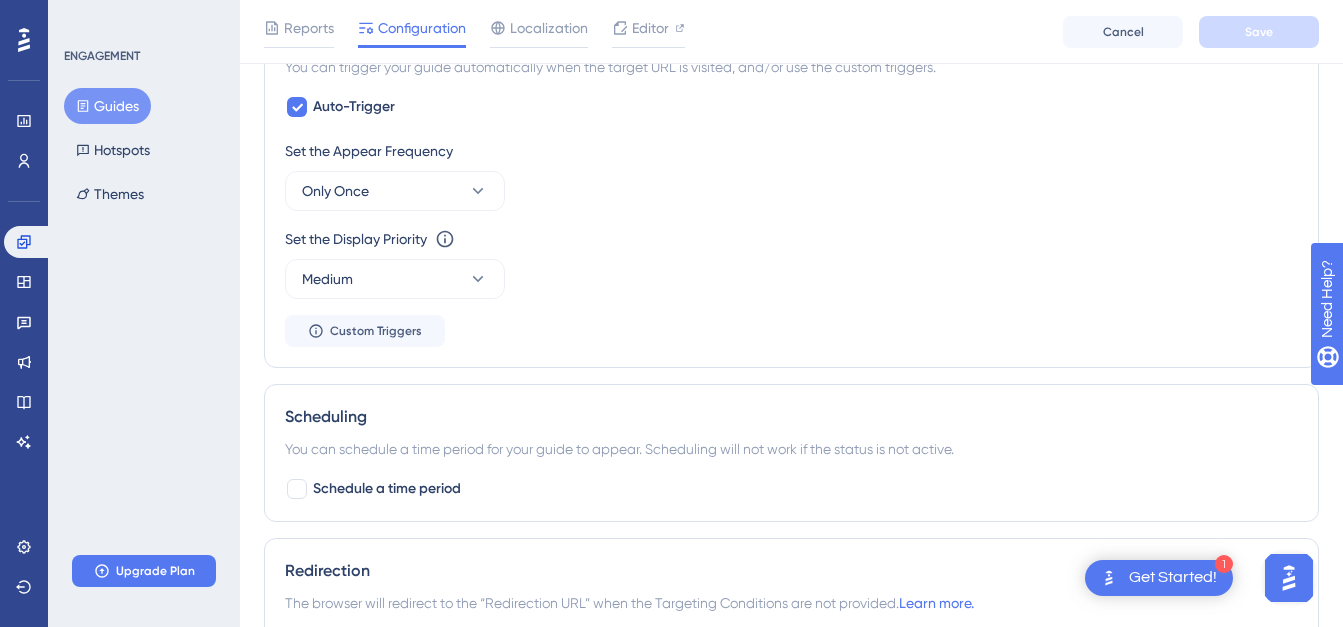 scroll, scrollTop: 1087, scrollLeft: 0, axis: vertical 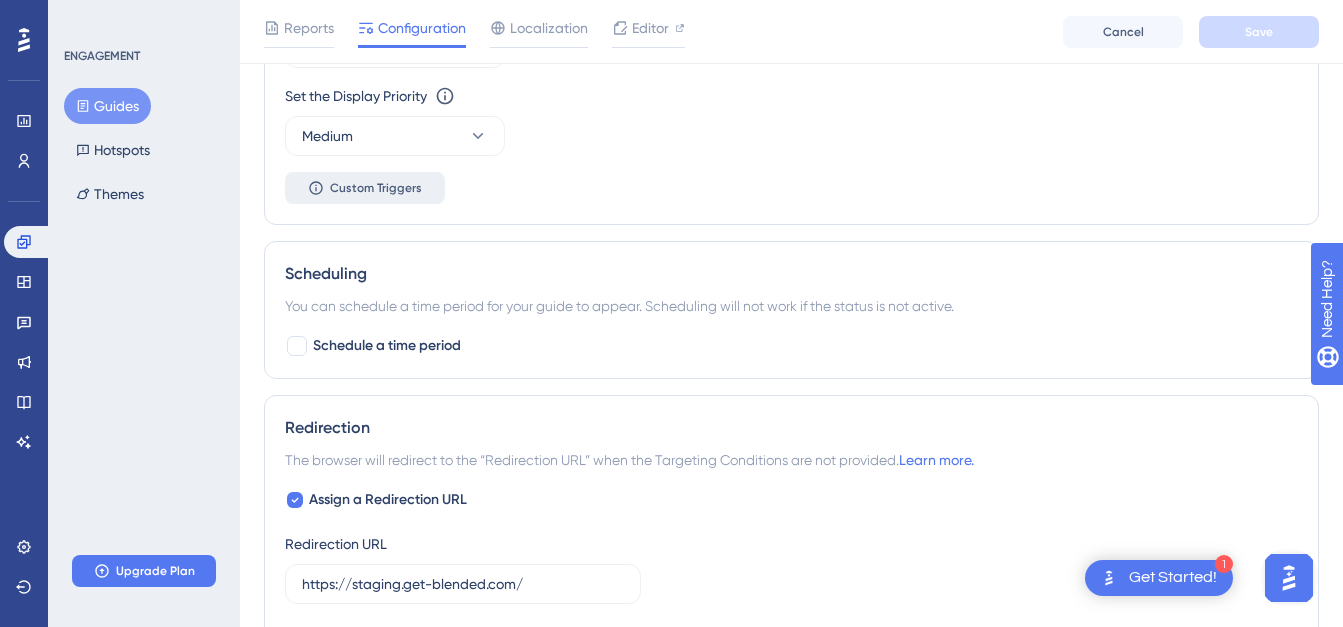 click on "Custom Triggers" at bounding box center (376, 188) 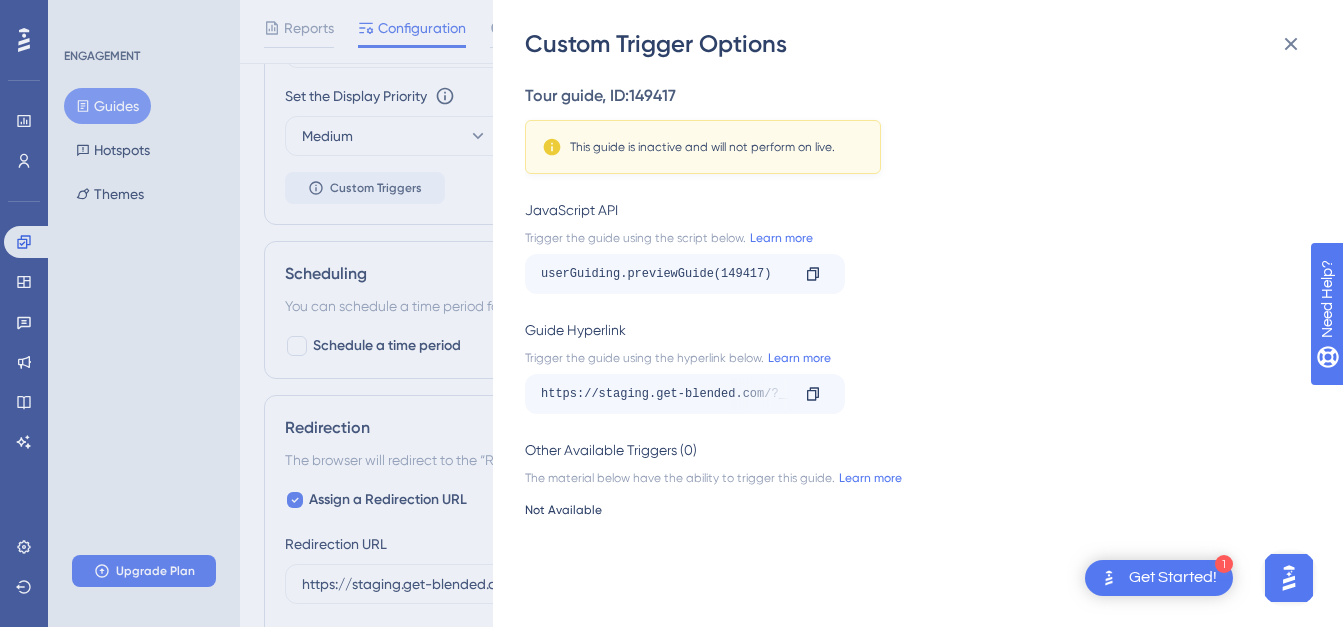 click on "This guide is inactive and will not perform on live." at bounding box center [703, 147] 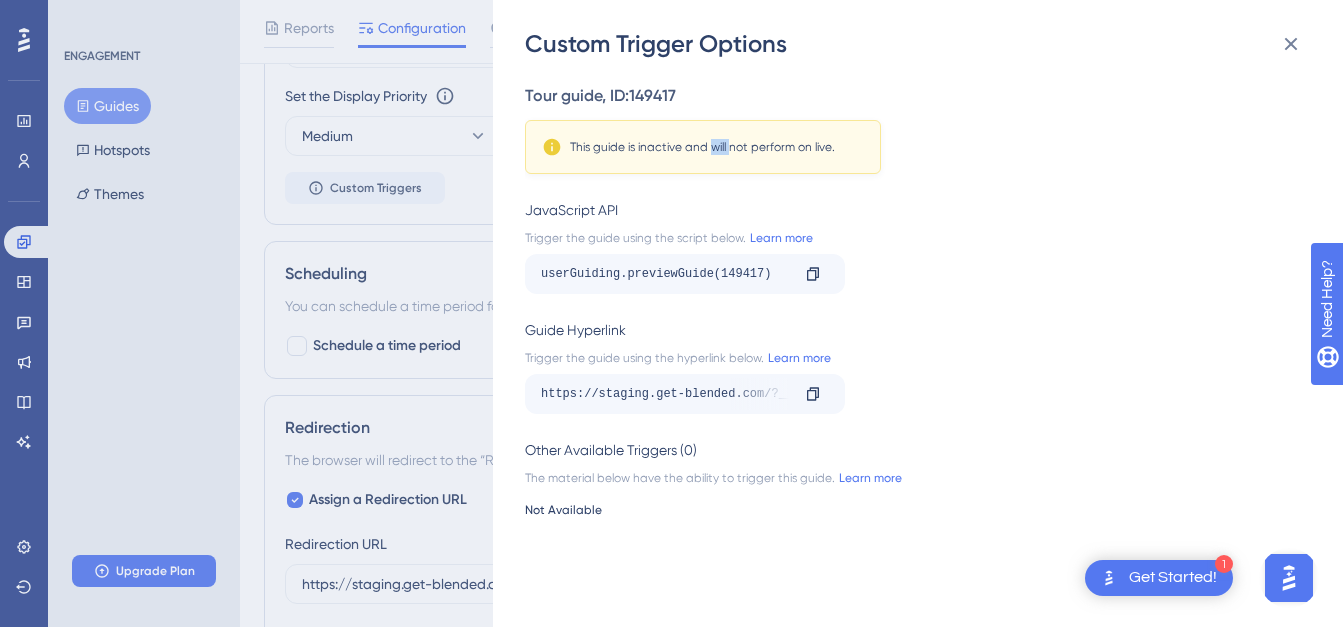 click on "This guide is inactive and will not perform on live." at bounding box center (703, 147) 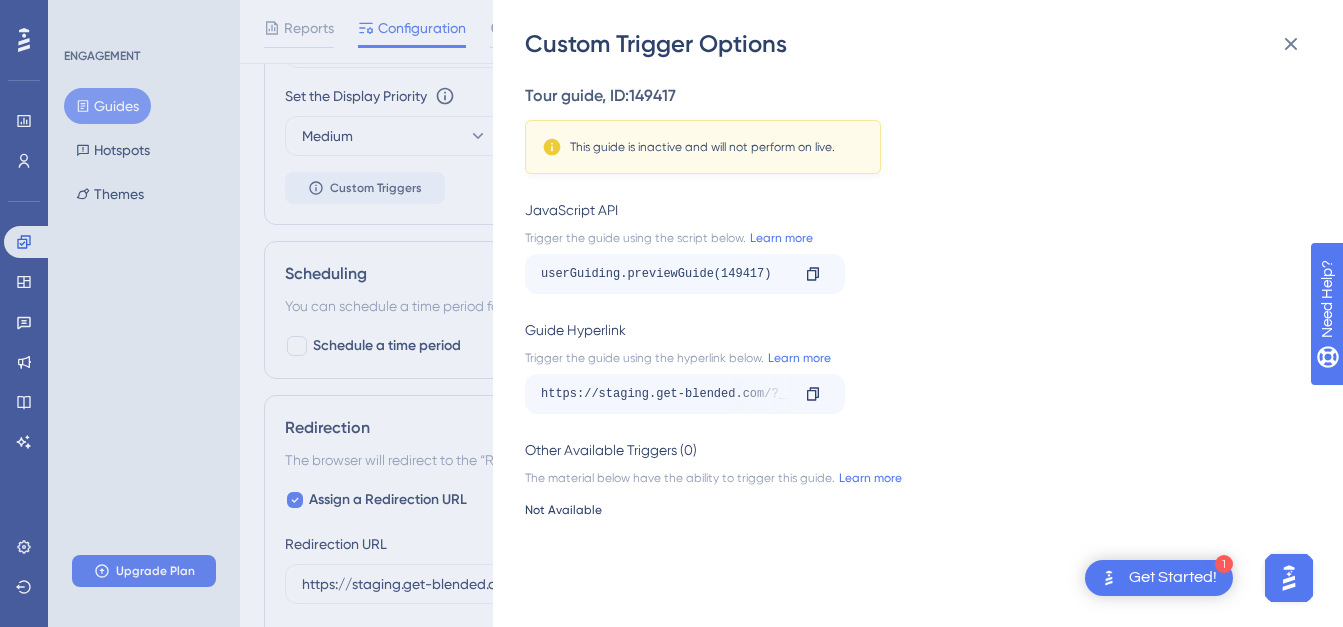 click on "Custom Trigger Options Tour guide , ID: 149417 This guide is inactive and will not perform on live. JavaScript API Trigger the guide using the script below. Learn more userGuiding.previewGuide(149417) Copy Guide Hyperlink Trigger the guide using the hyperlink below. Learn more https://staging.get-blended.com/?__ug__=149417 Copy Other Available Triggers (0) The material below have the ability to trigger this guide. Learn more Not Available" at bounding box center [671, 313] 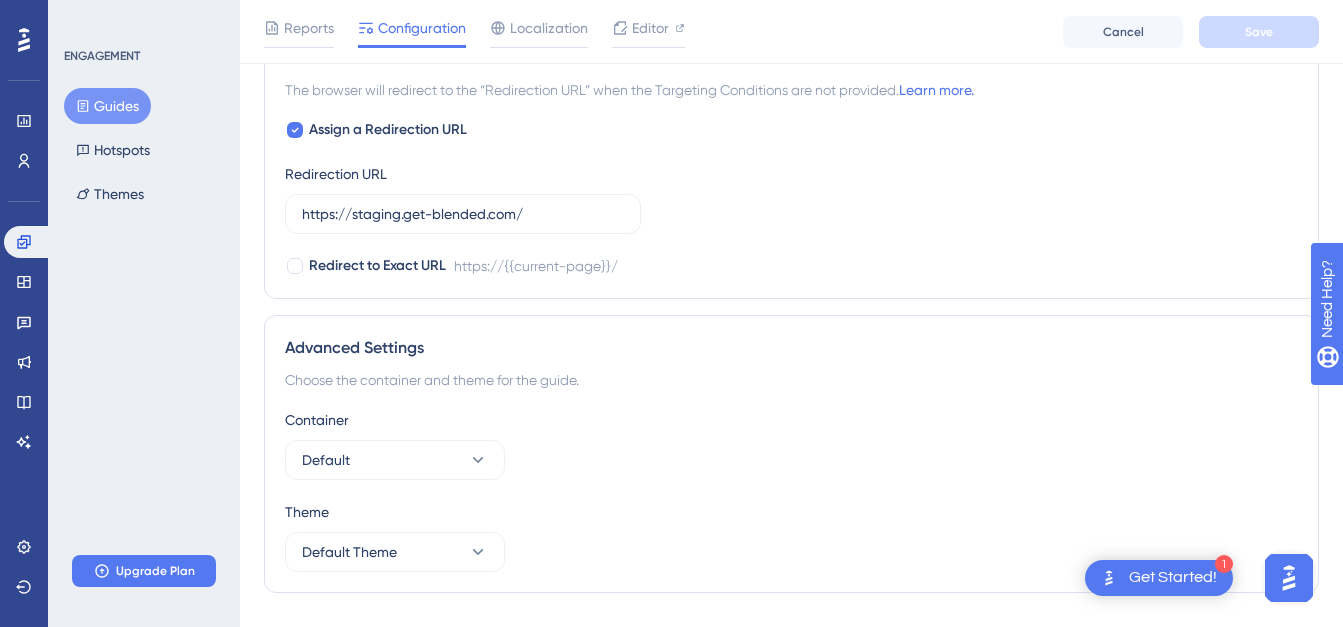 scroll, scrollTop: 1503, scrollLeft: 0, axis: vertical 